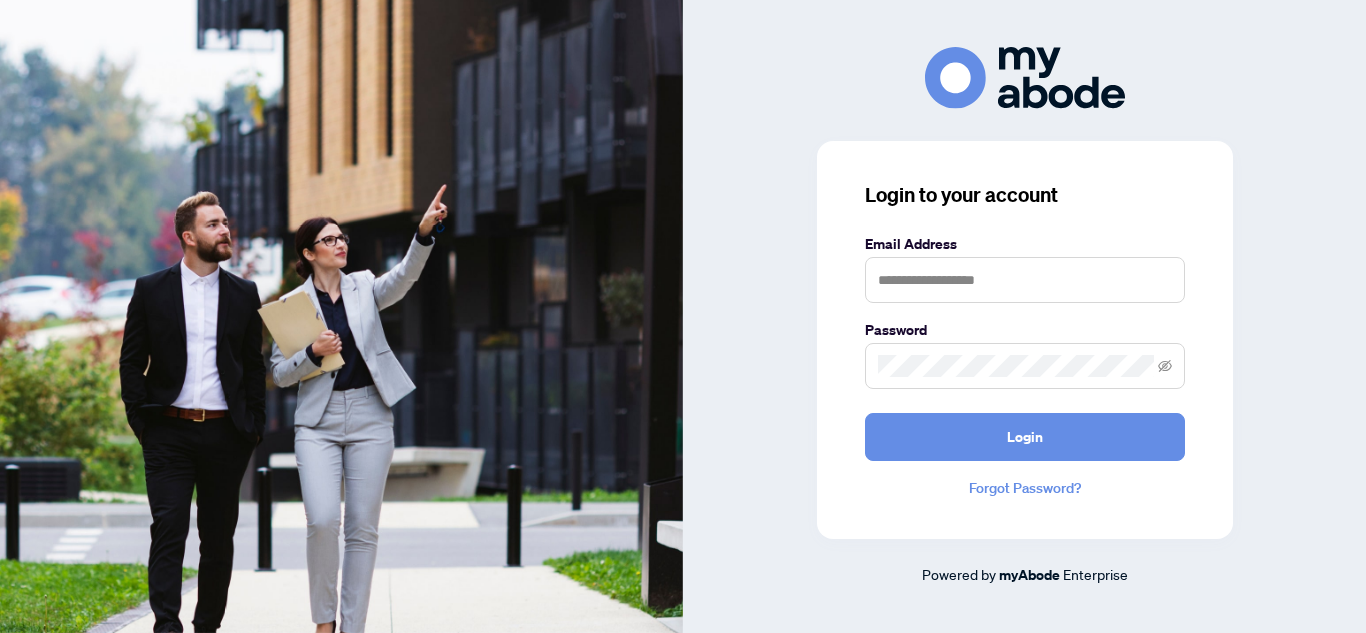 scroll, scrollTop: 0, scrollLeft: 0, axis: both 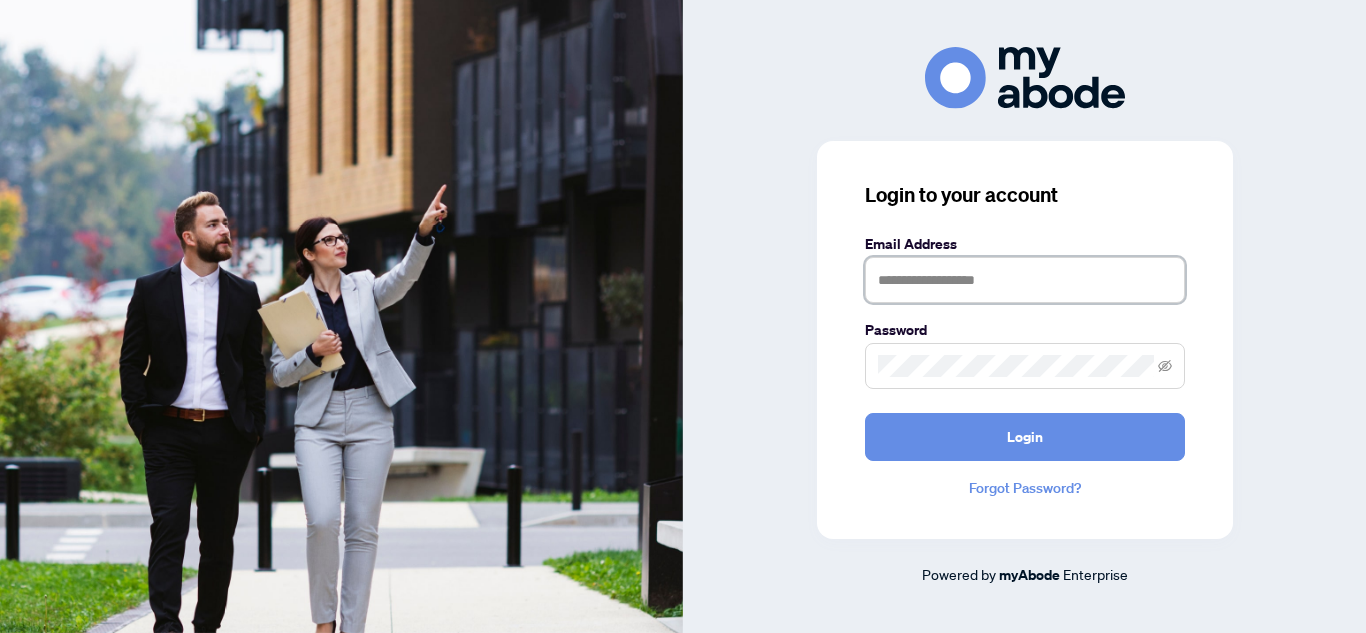 click at bounding box center [1025, 280] 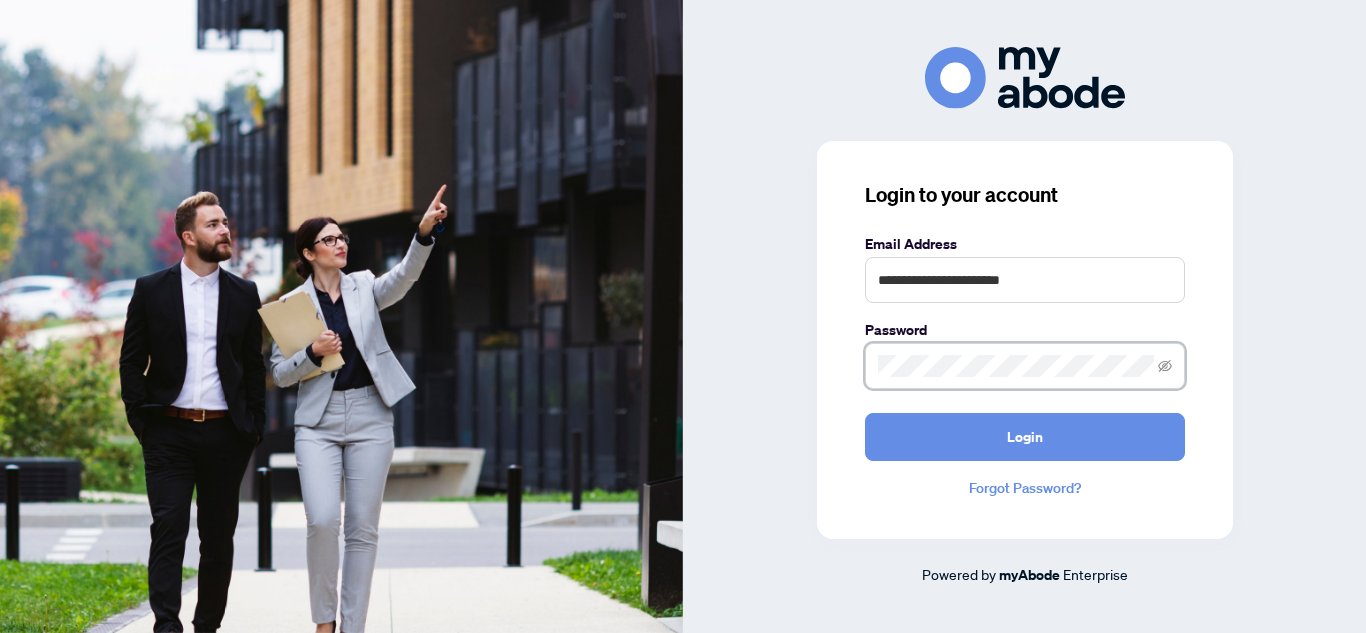click on "Login" at bounding box center [1025, 437] 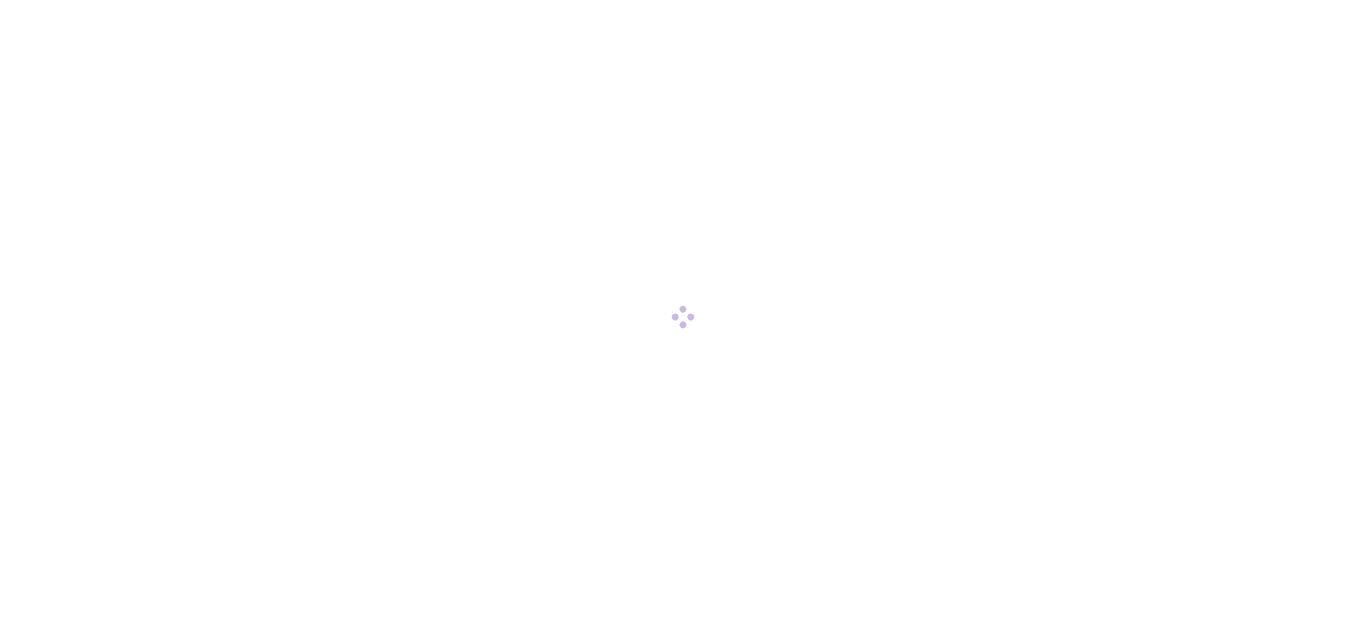 scroll, scrollTop: 0, scrollLeft: 0, axis: both 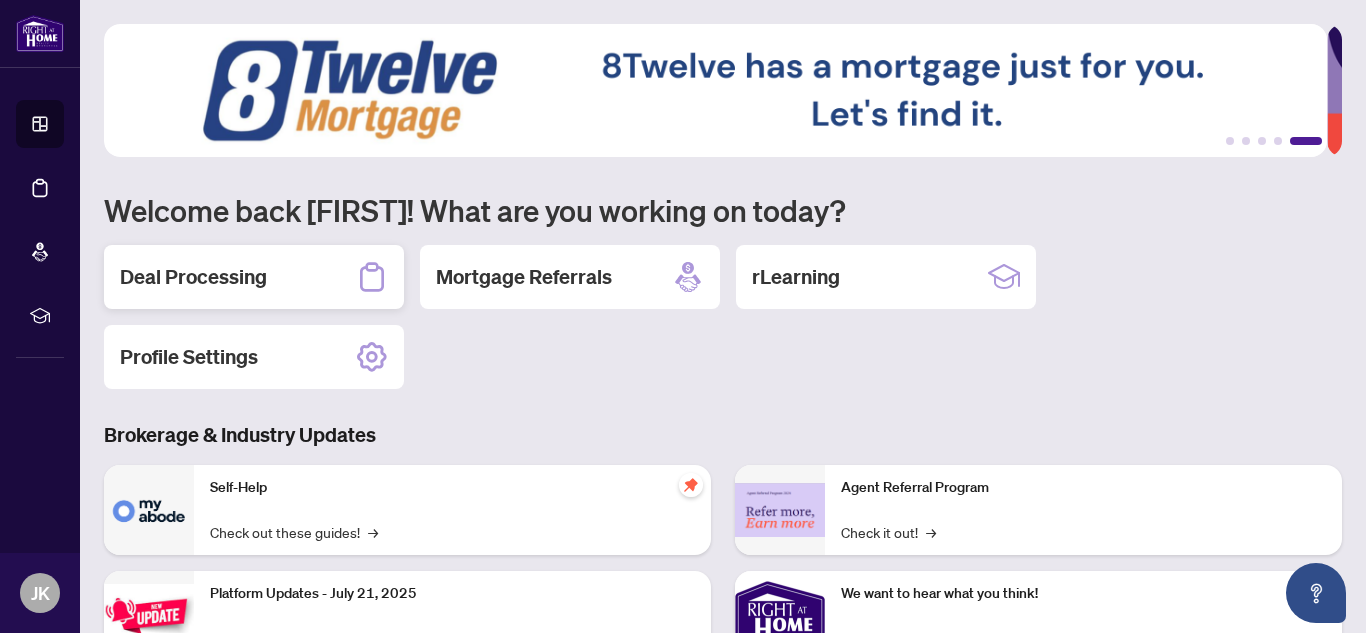 click on "Deal Processing" at bounding box center (254, 277) 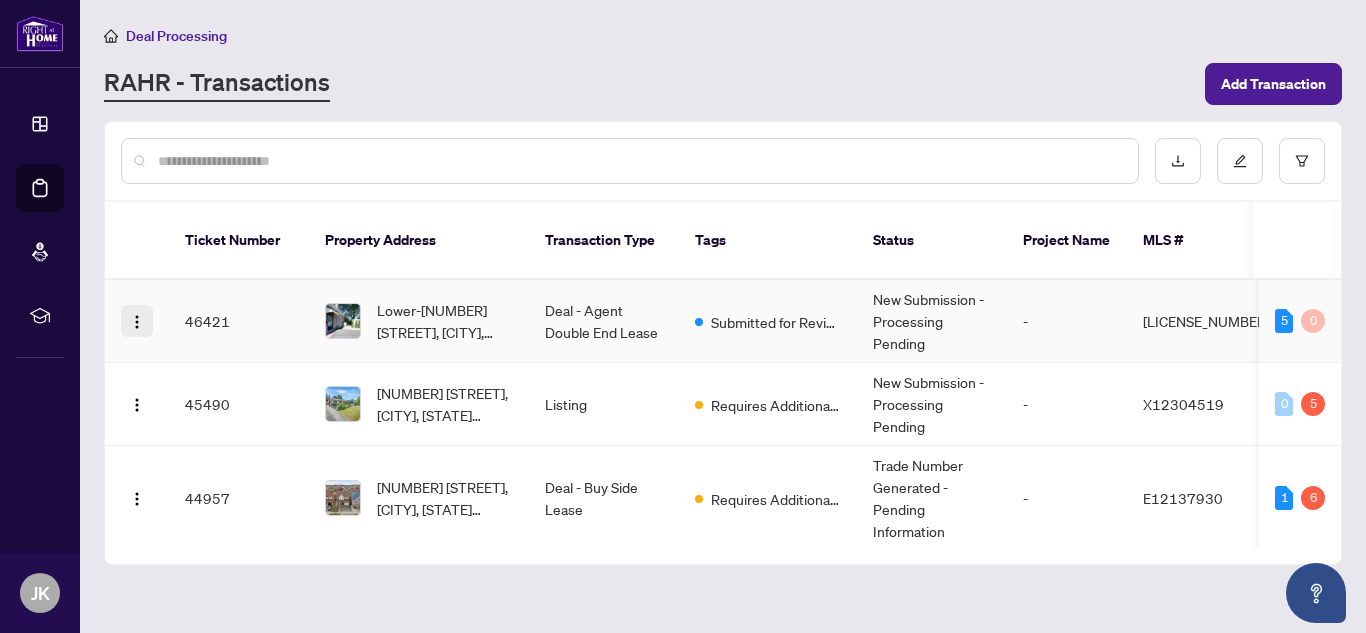 click at bounding box center (137, 322) 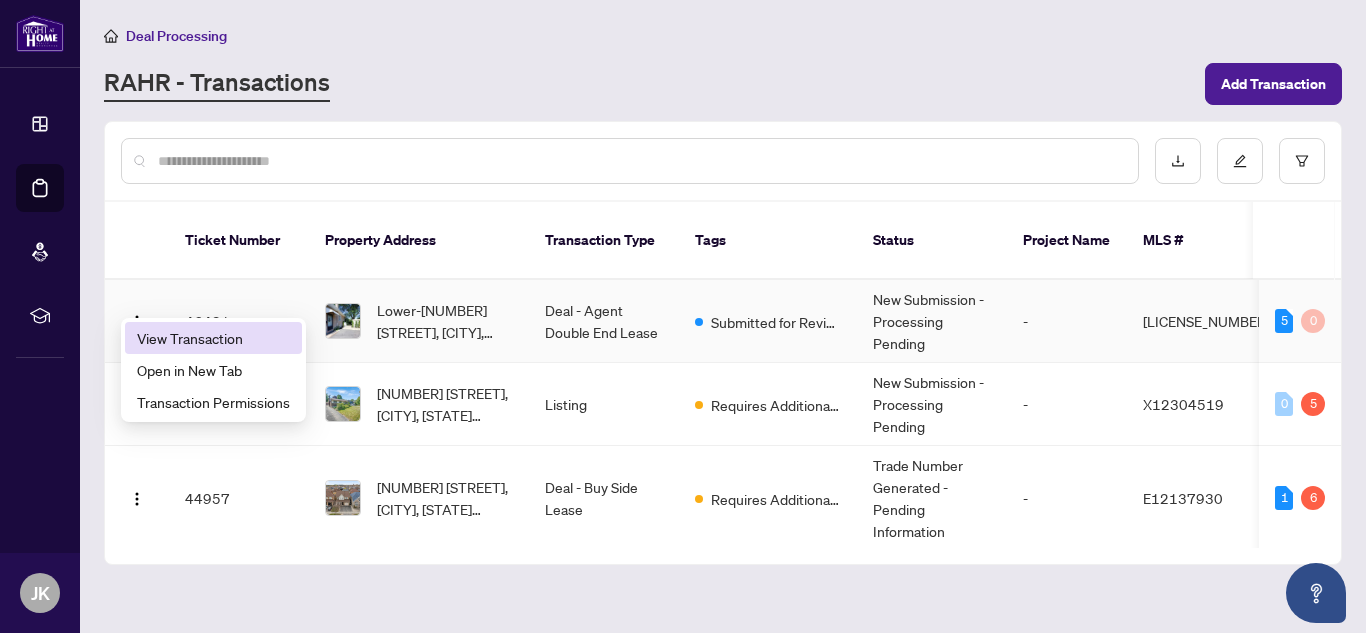 click on "View Transaction" at bounding box center (213, 338) 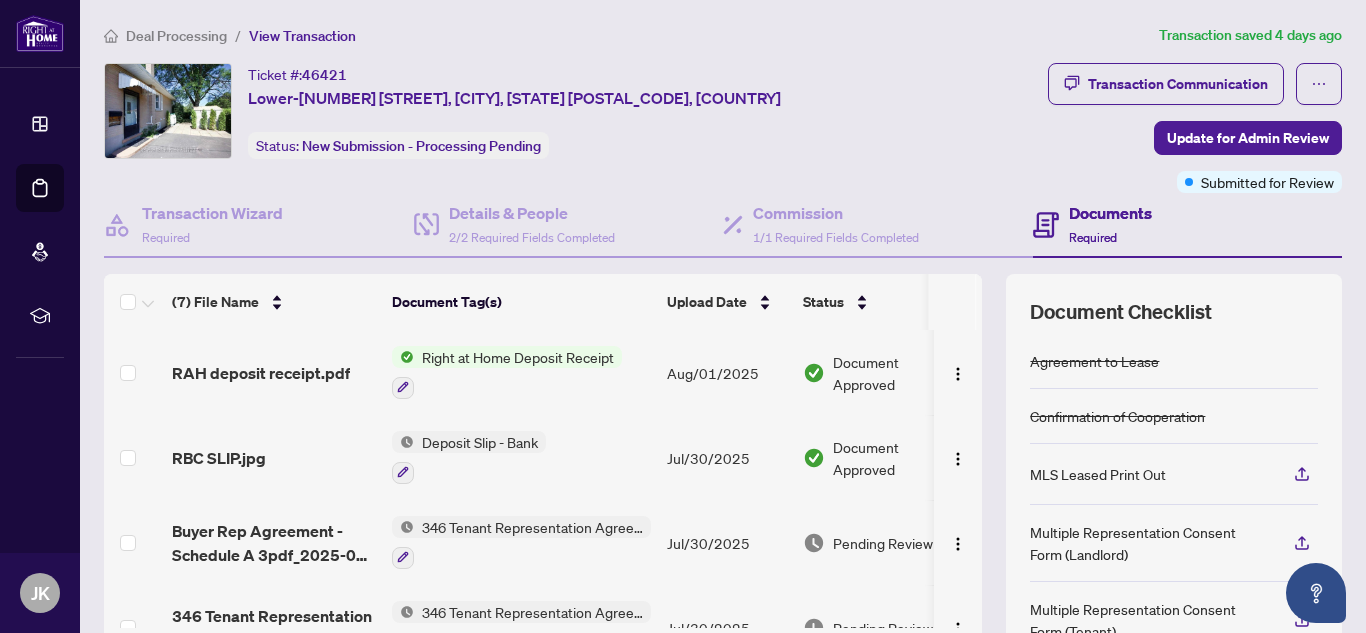 click on "Aug/01/2025" at bounding box center [727, 372] 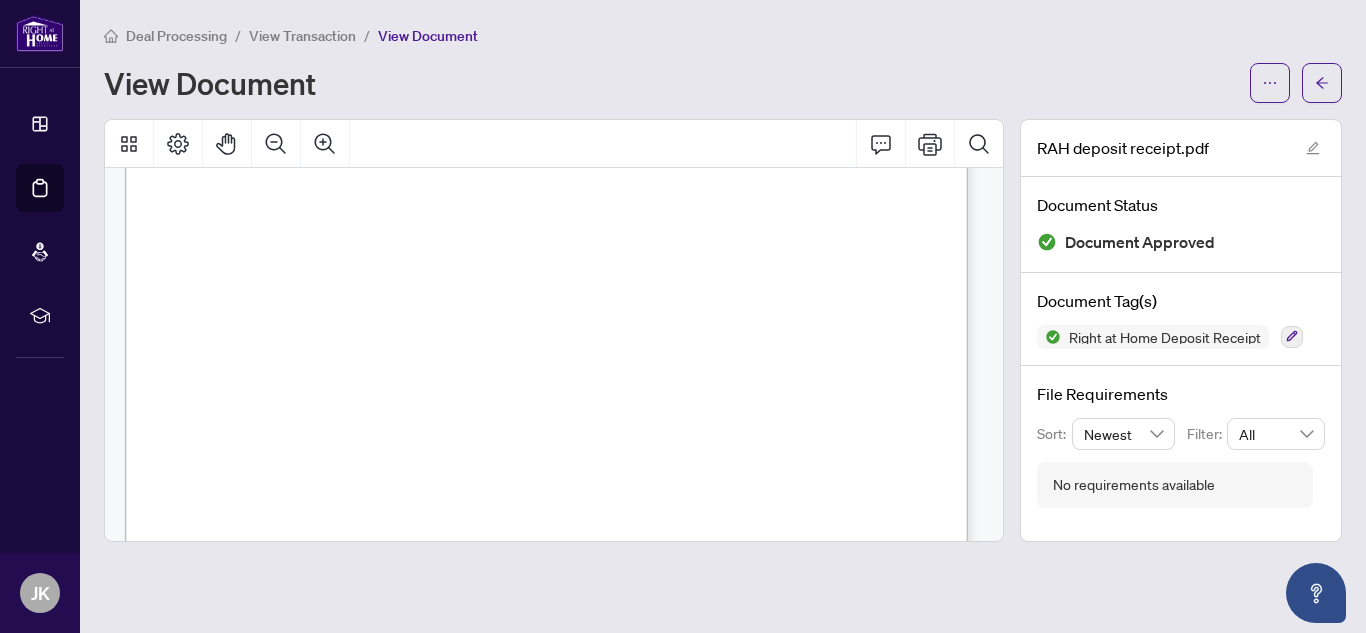 scroll, scrollTop: 0, scrollLeft: 0, axis: both 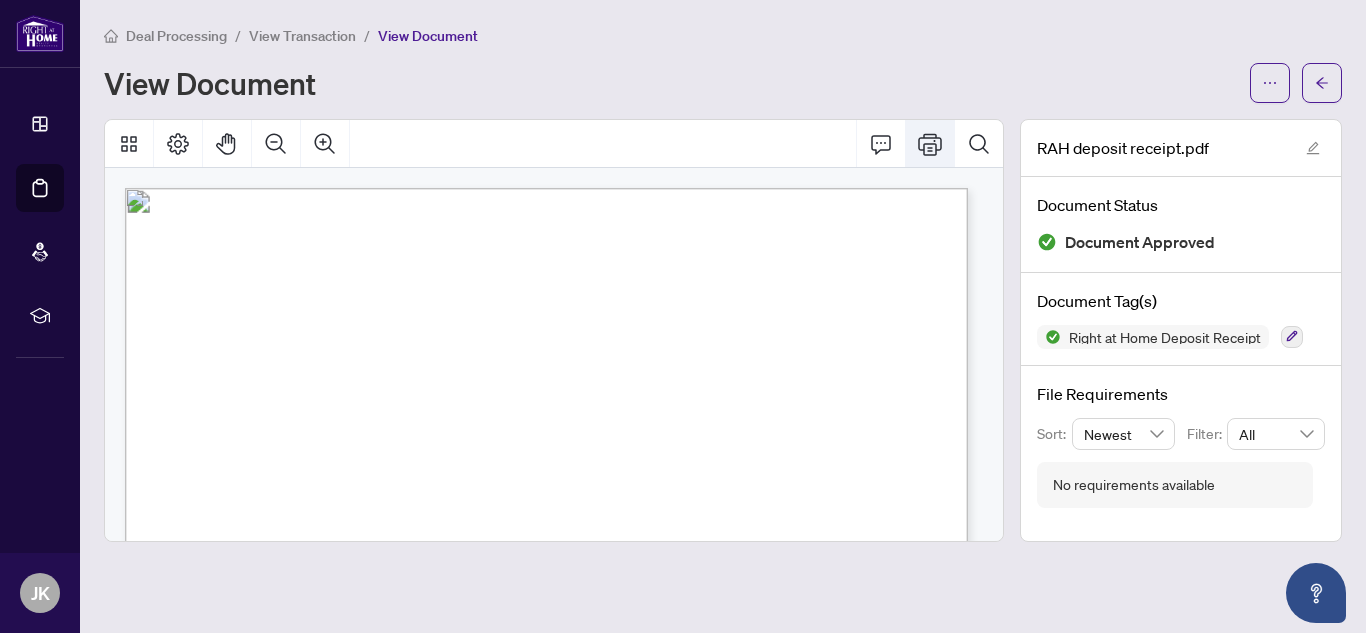click 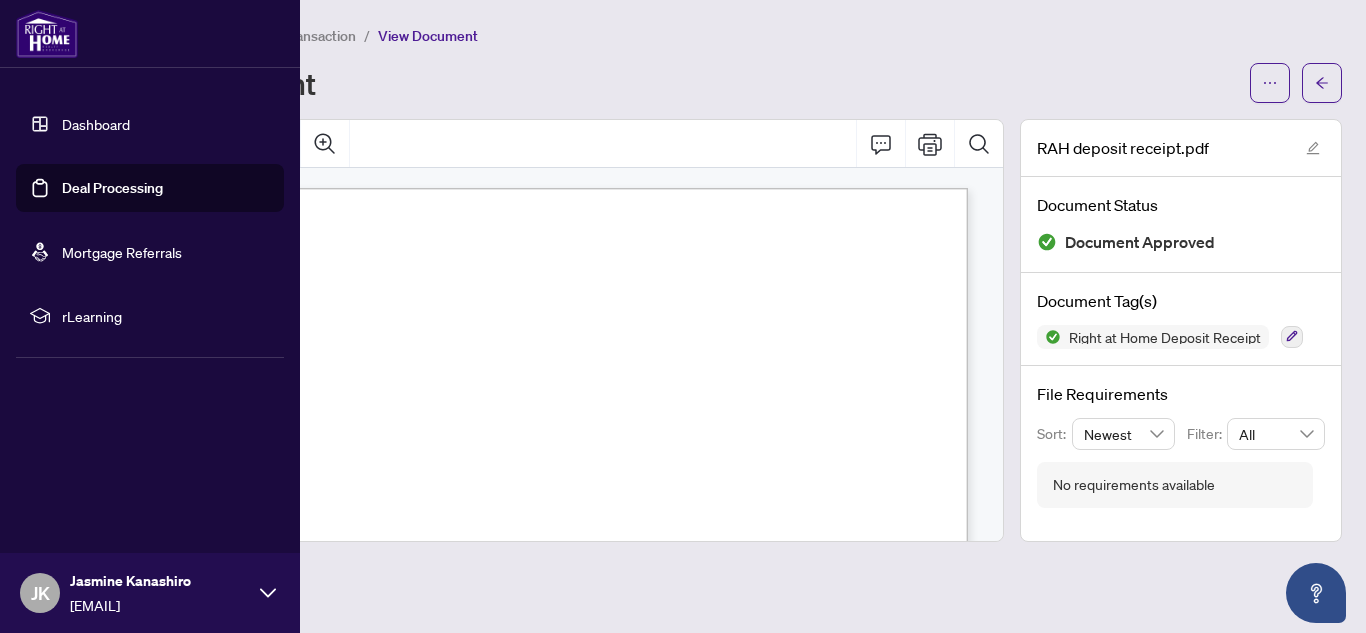 click on "Dashboard" at bounding box center [96, 124] 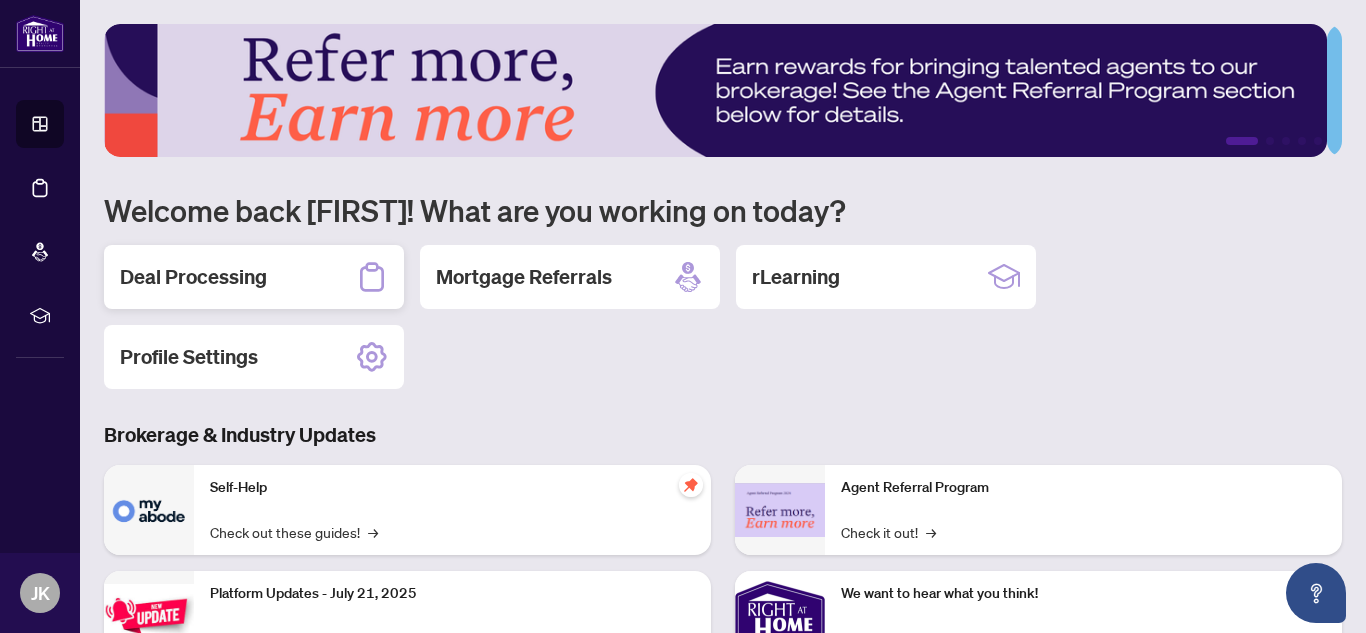click on "Deal Processing" at bounding box center (254, 277) 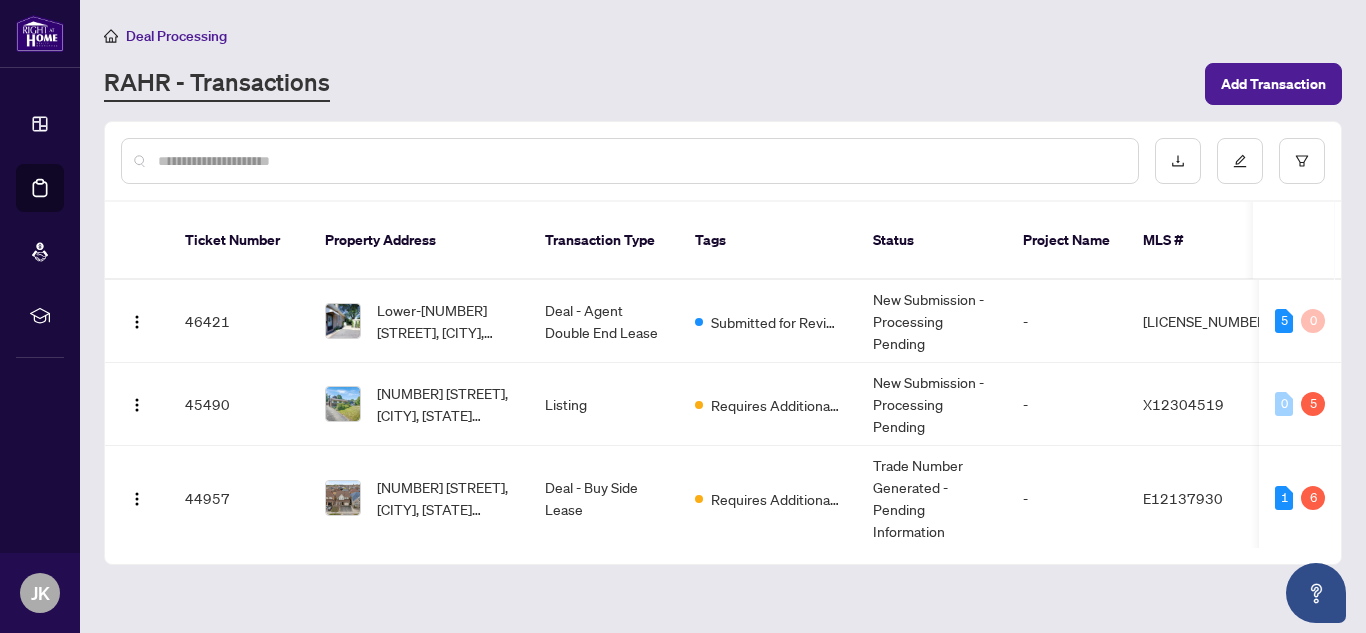 click on "RAHR - Transactions Add Transaction" at bounding box center [723, 84] 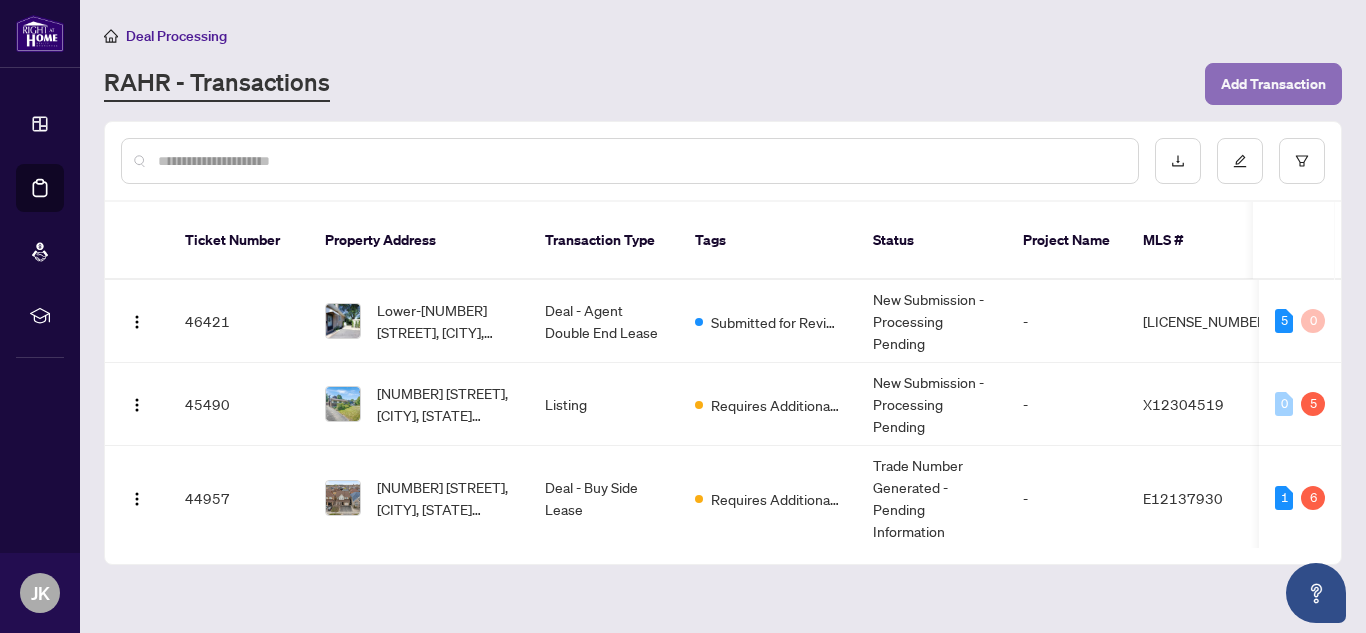 click on "Add Transaction" at bounding box center (1273, 84) 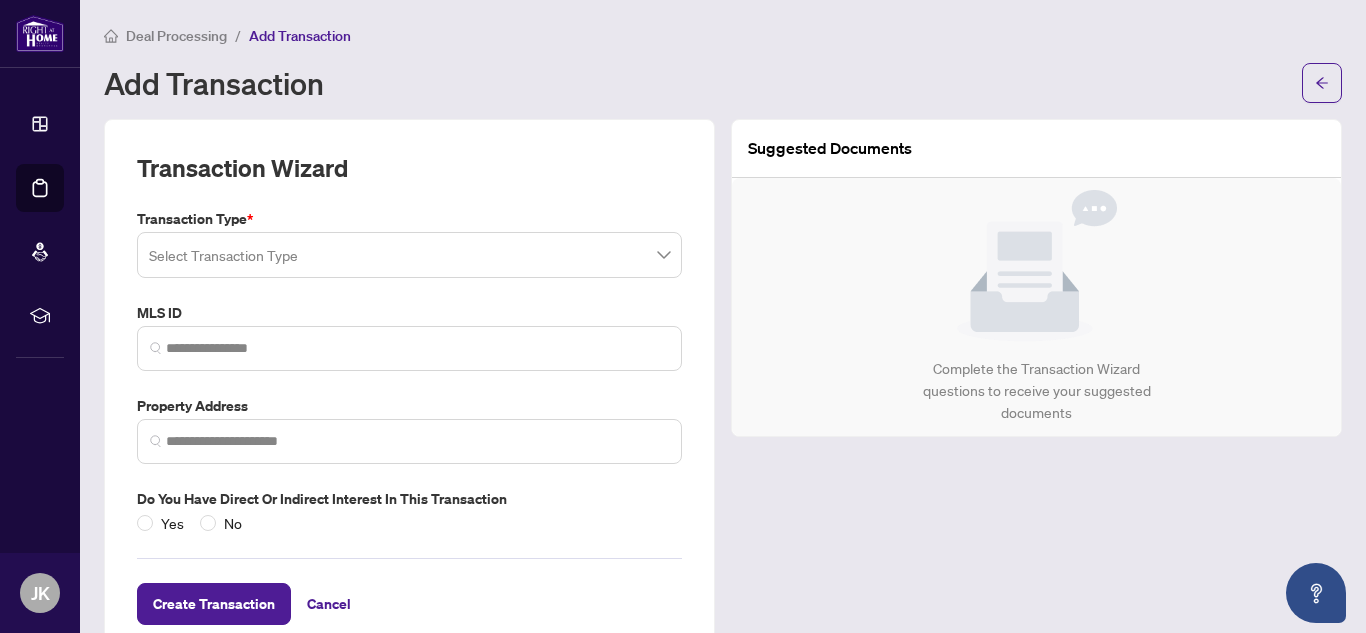 click on "Transaction Type *" at bounding box center [409, 219] 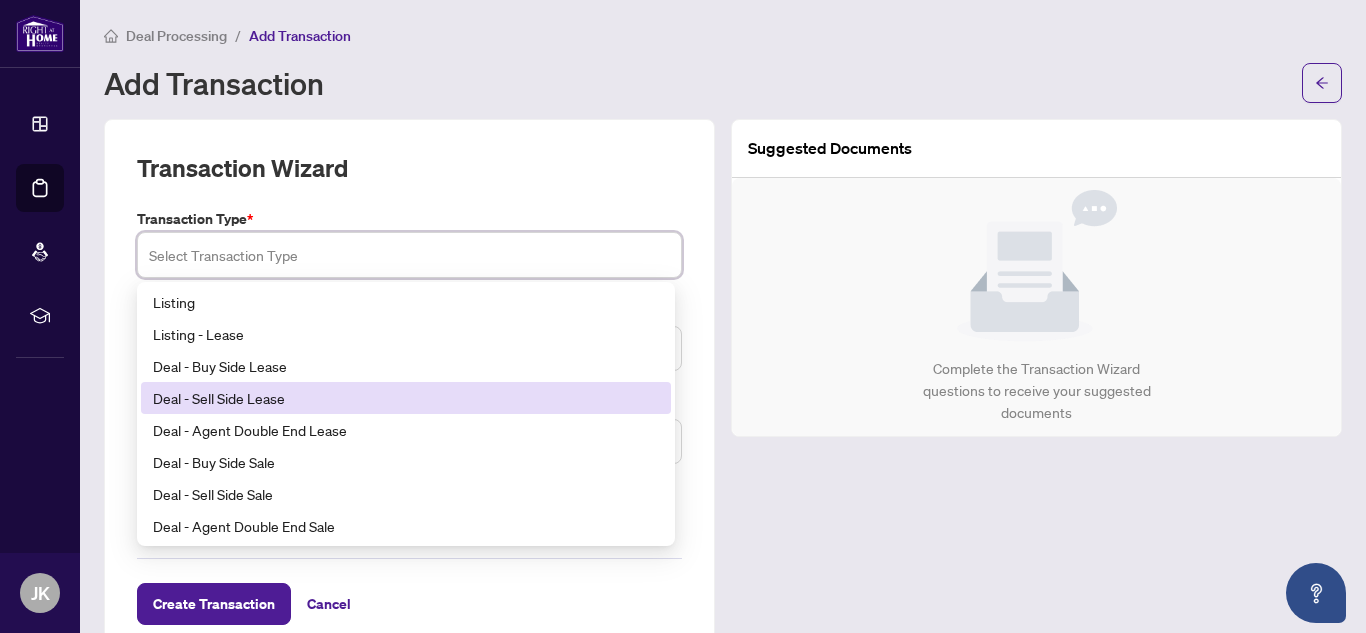 click on "Deal - Sell Side Lease" at bounding box center [406, 398] 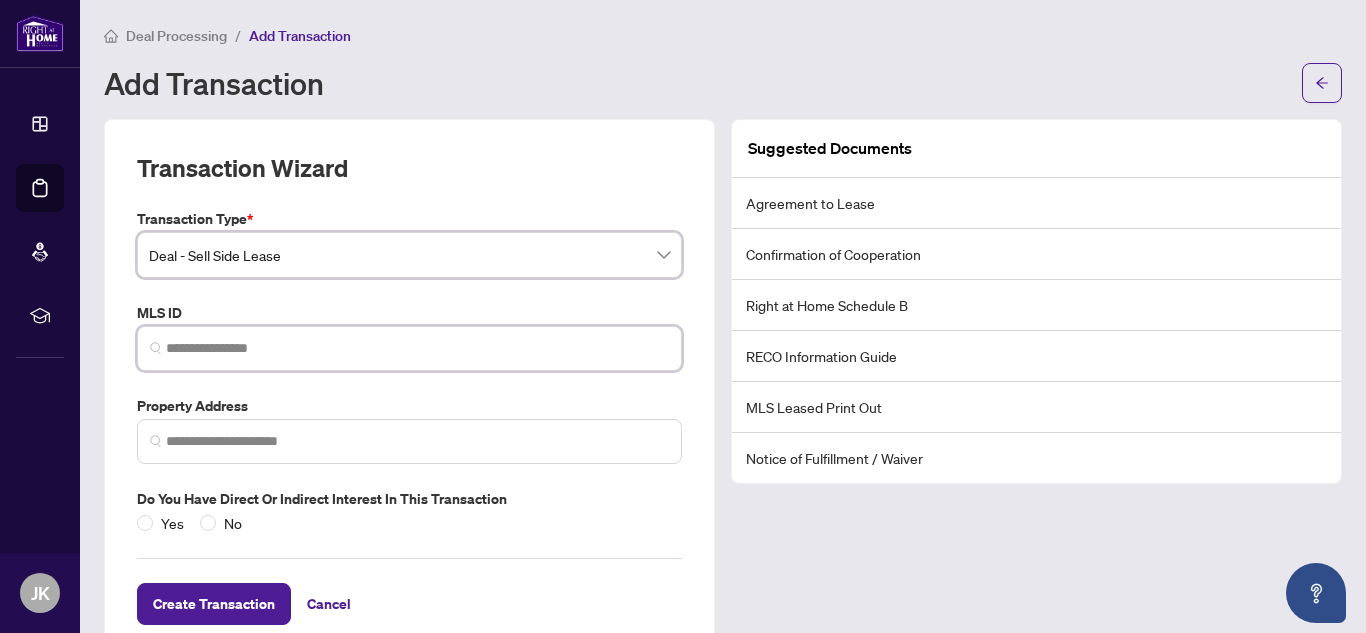 click at bounding box center [417, 348] 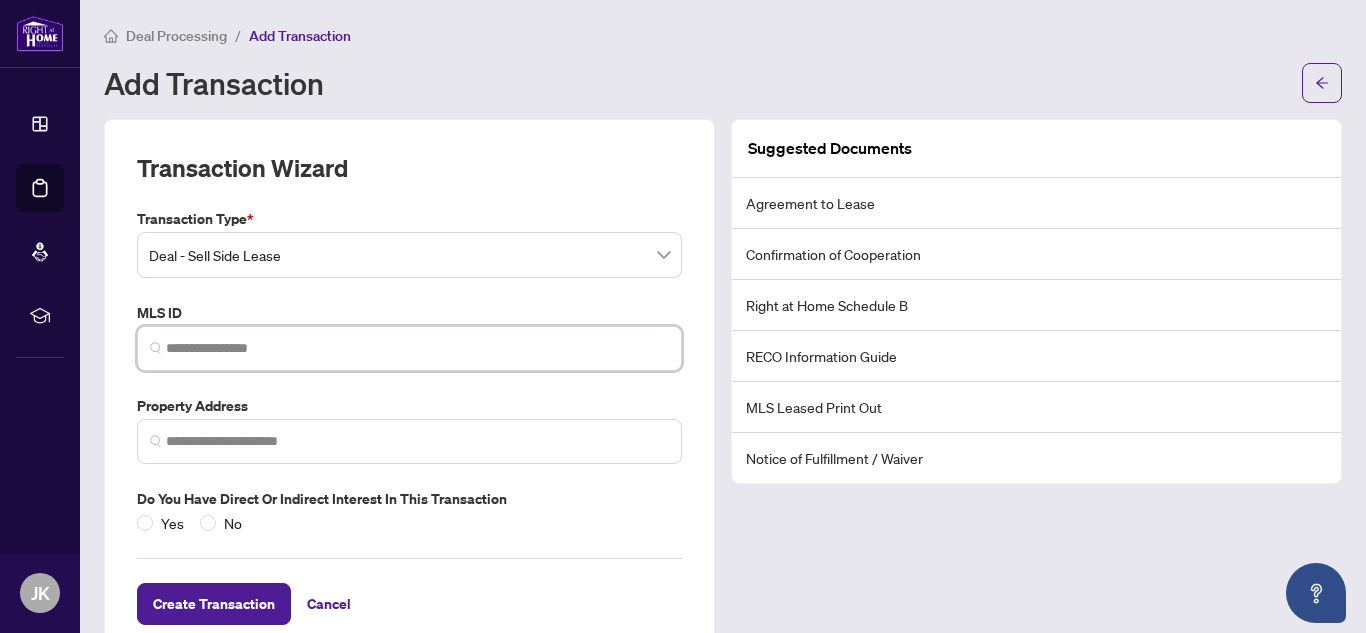 paste on "*********" 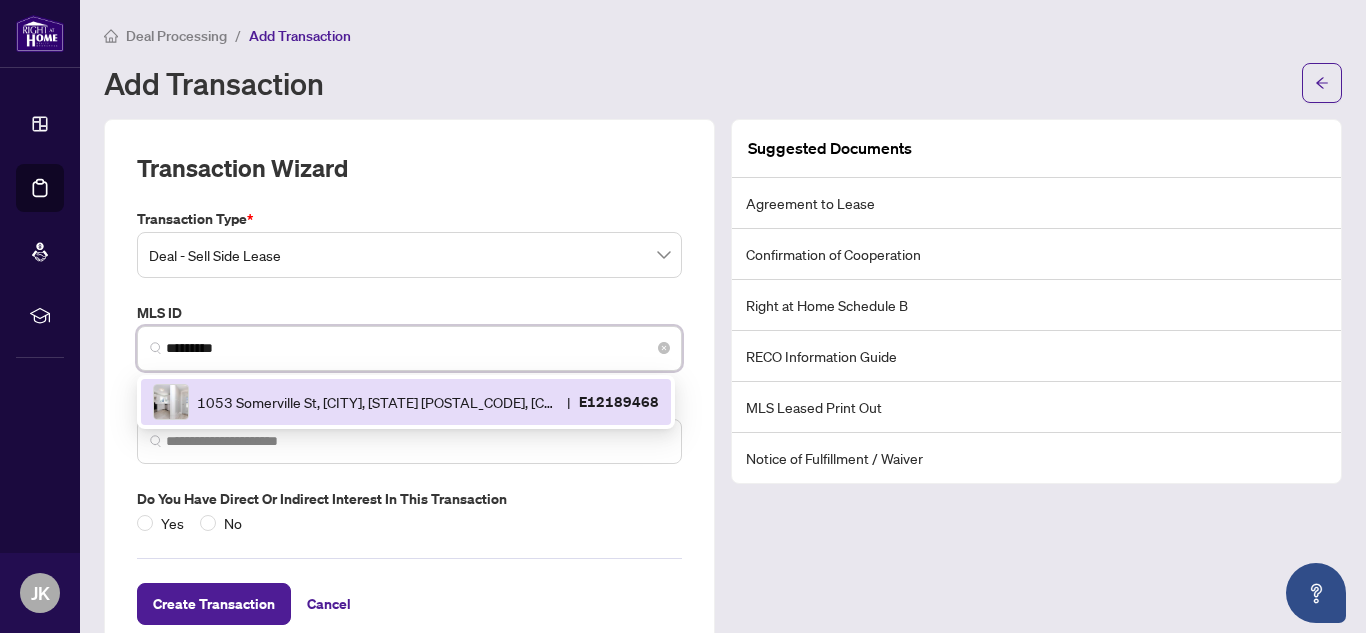 click on "1053 Somerville St, [CITY], [STATE] [POSTAL_CODE], [COUNTRY]" at bounding box center [378, 402] 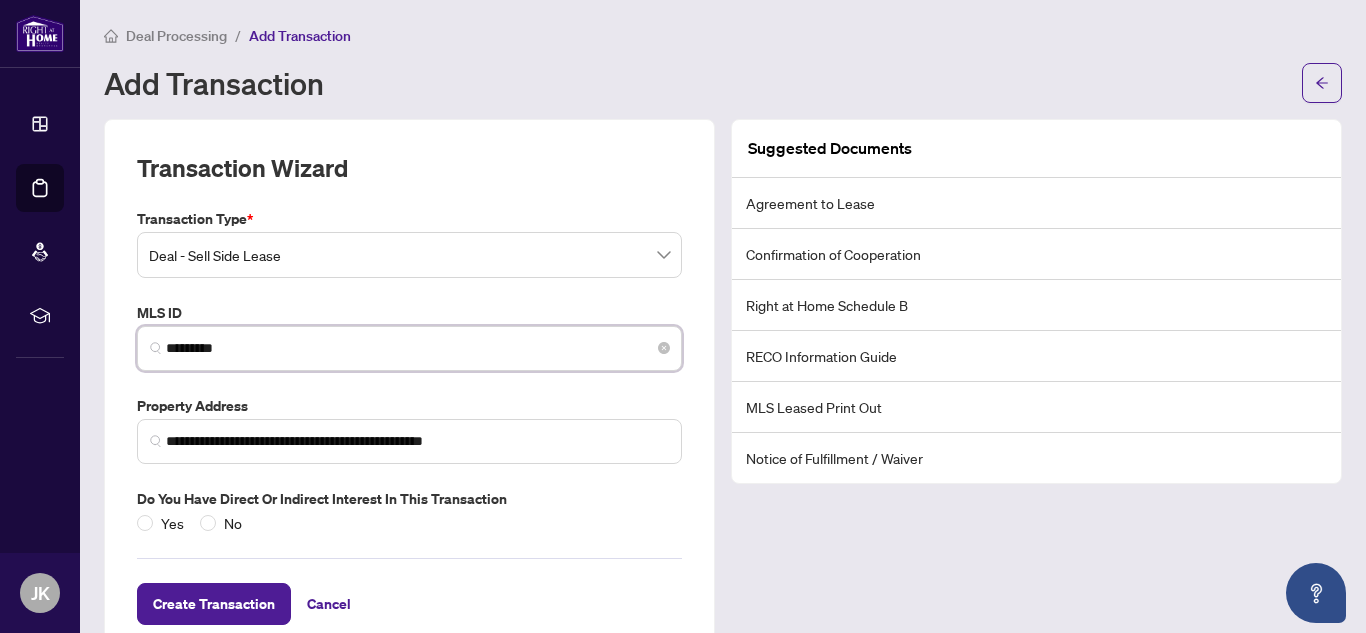 scroll, scrollTop: 48, scrollLeft: 0, axis: vertical 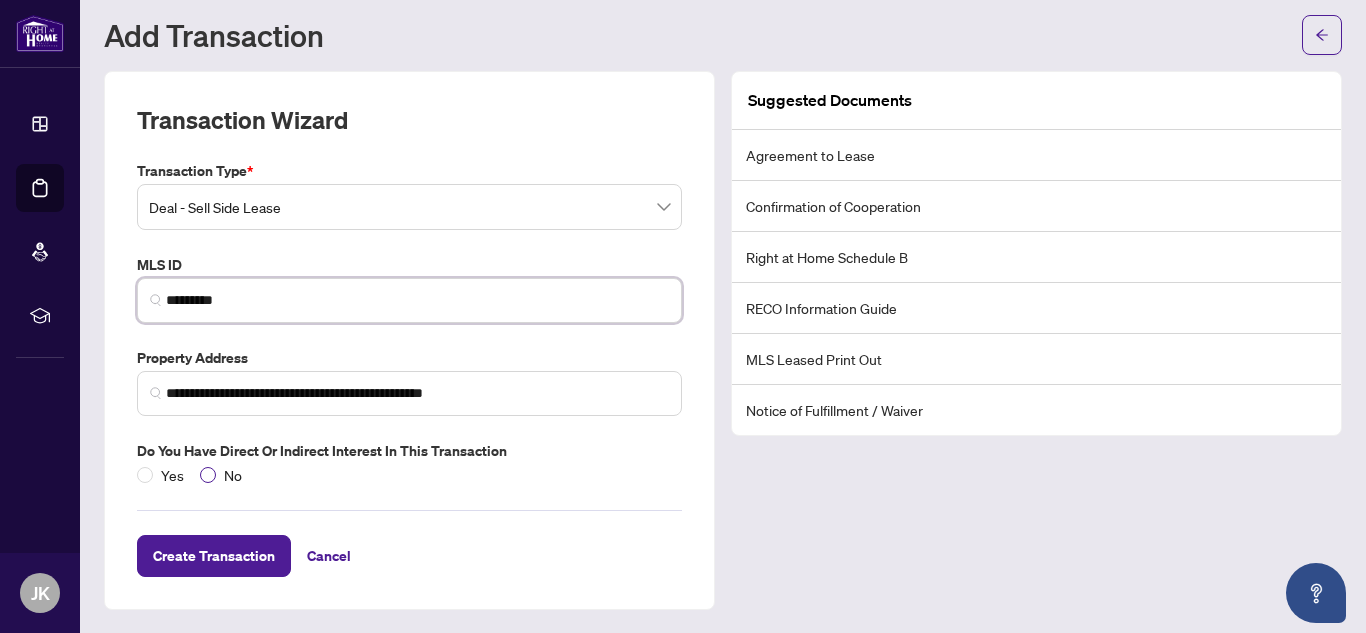 type on "*********" 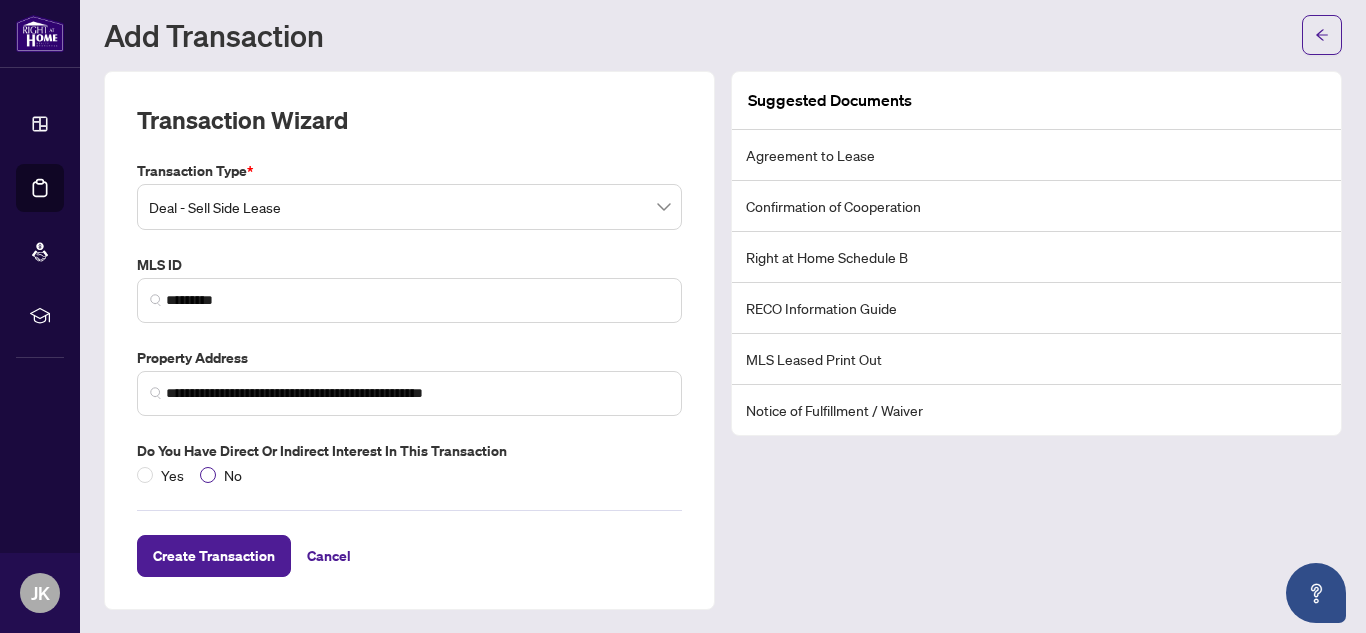 click on "No" at bounding box center (233, 475) 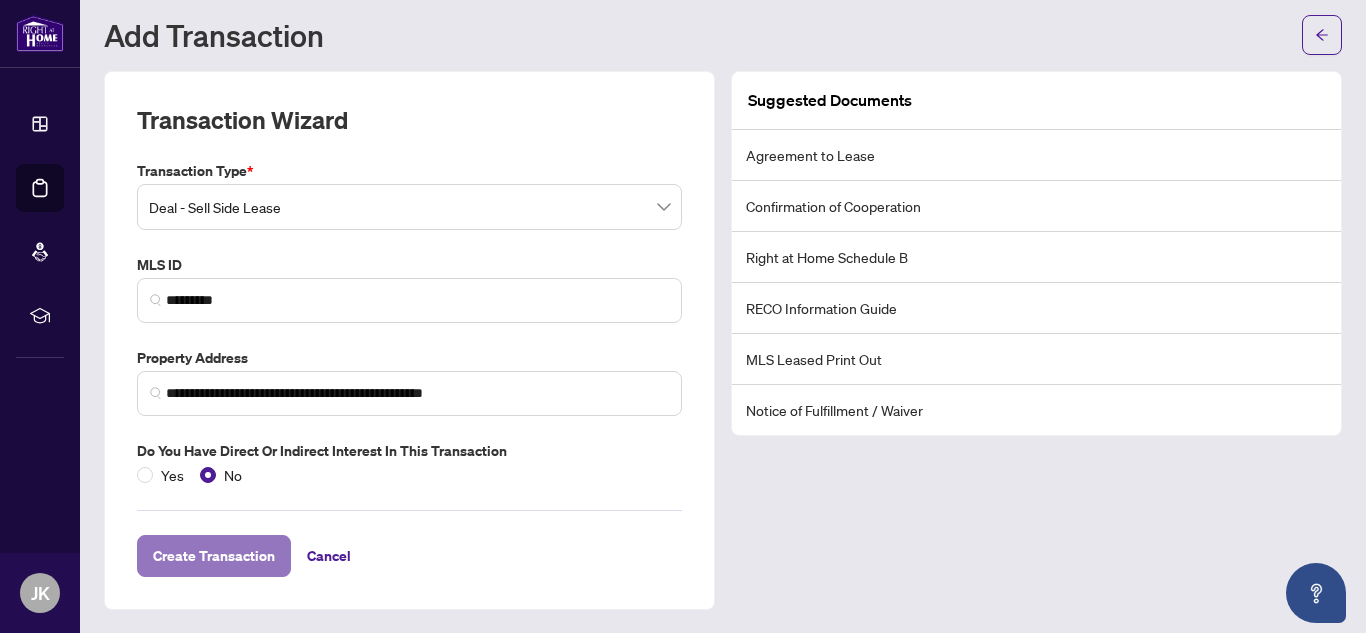 click on "Create Transaction" at bounding box center [214, 556] 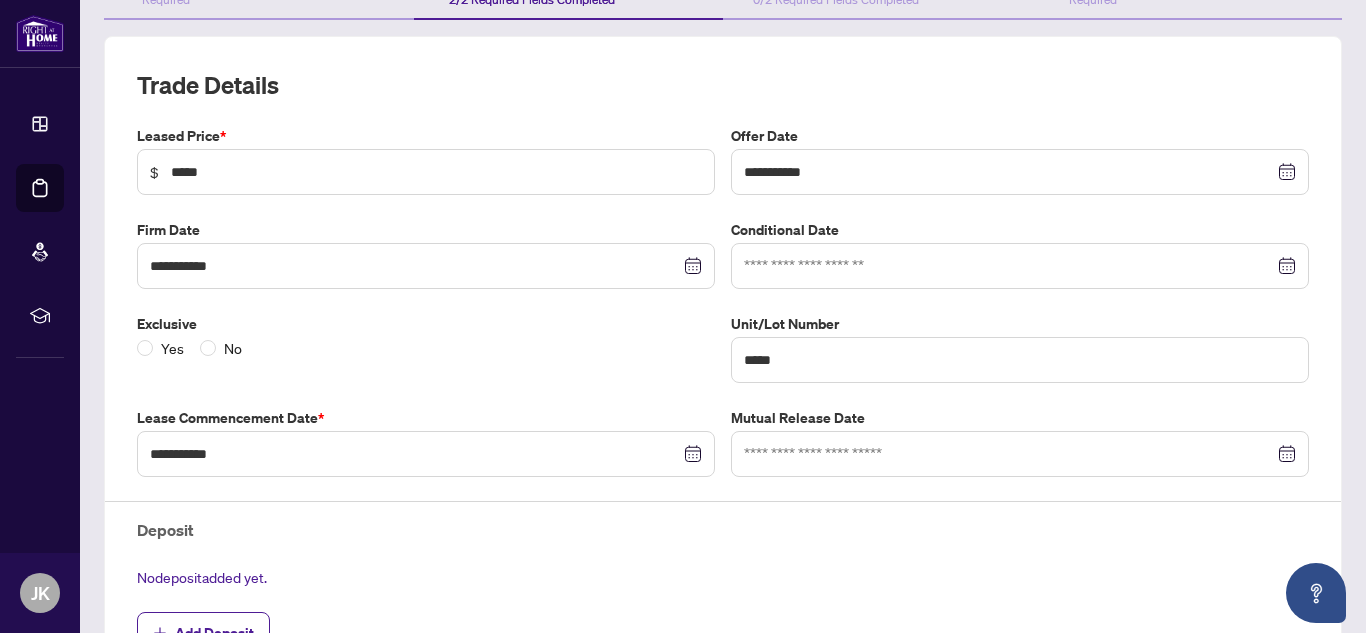 scroll, scrollTop: 448, scrollLeft: 0, axis: vertical 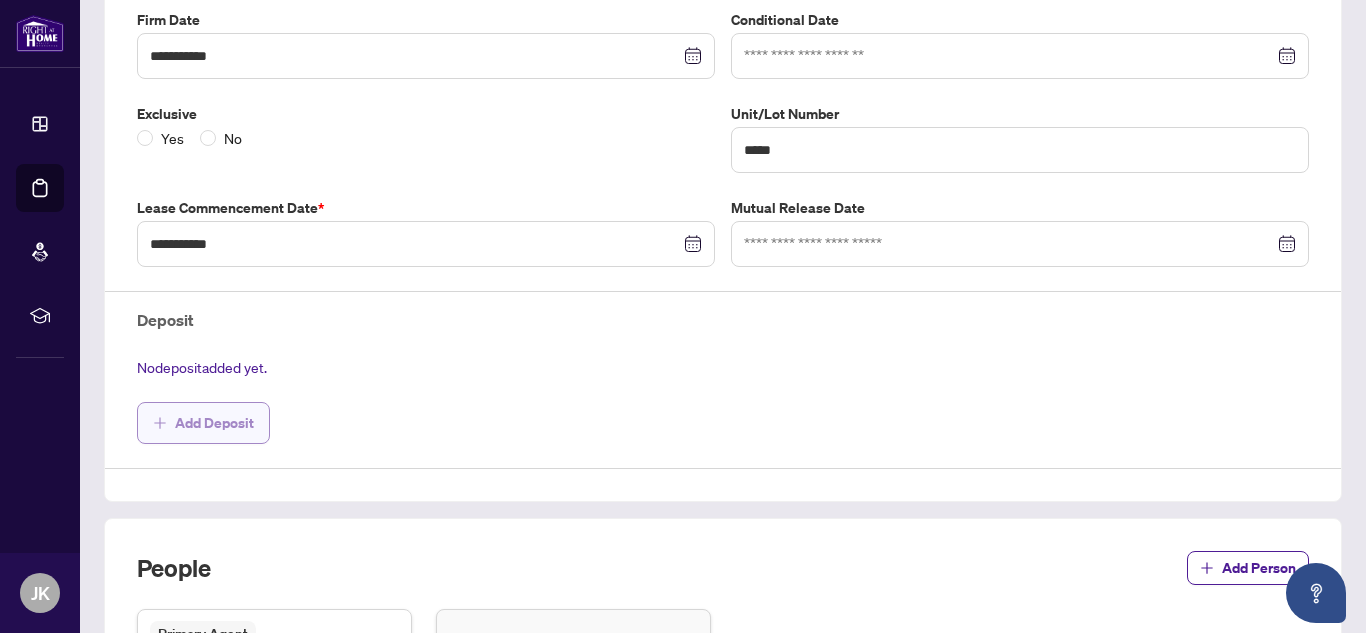 click on "Add Deposit" at bounding box center (214, 423) 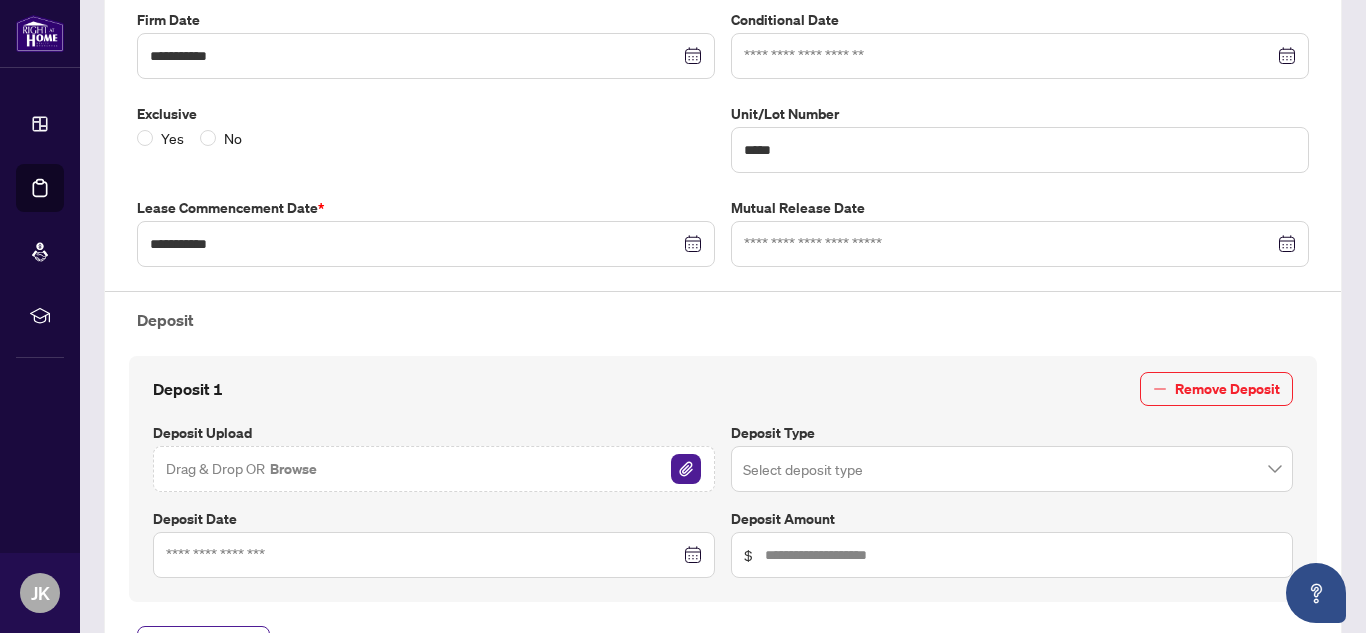 scroll, scrollTop: 648, scrollLeft: 0, axis: vertical 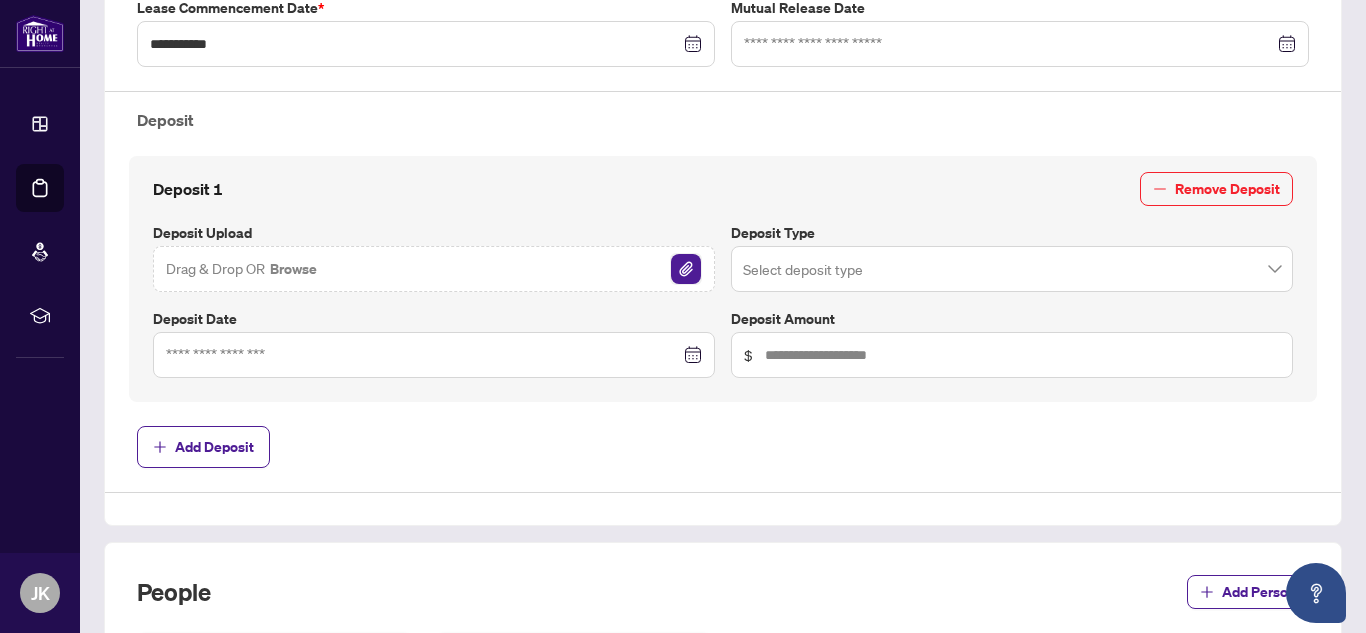 click at bounding box center (686, 269) 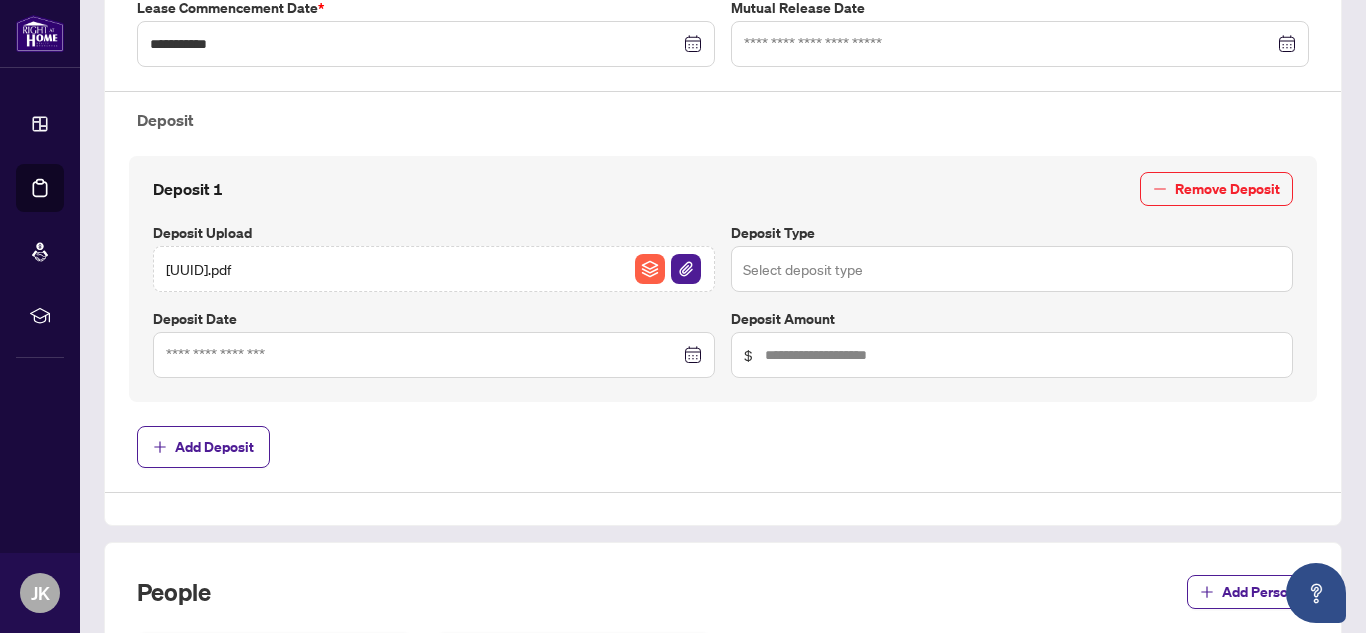 click at bounding box center (1012, 269) 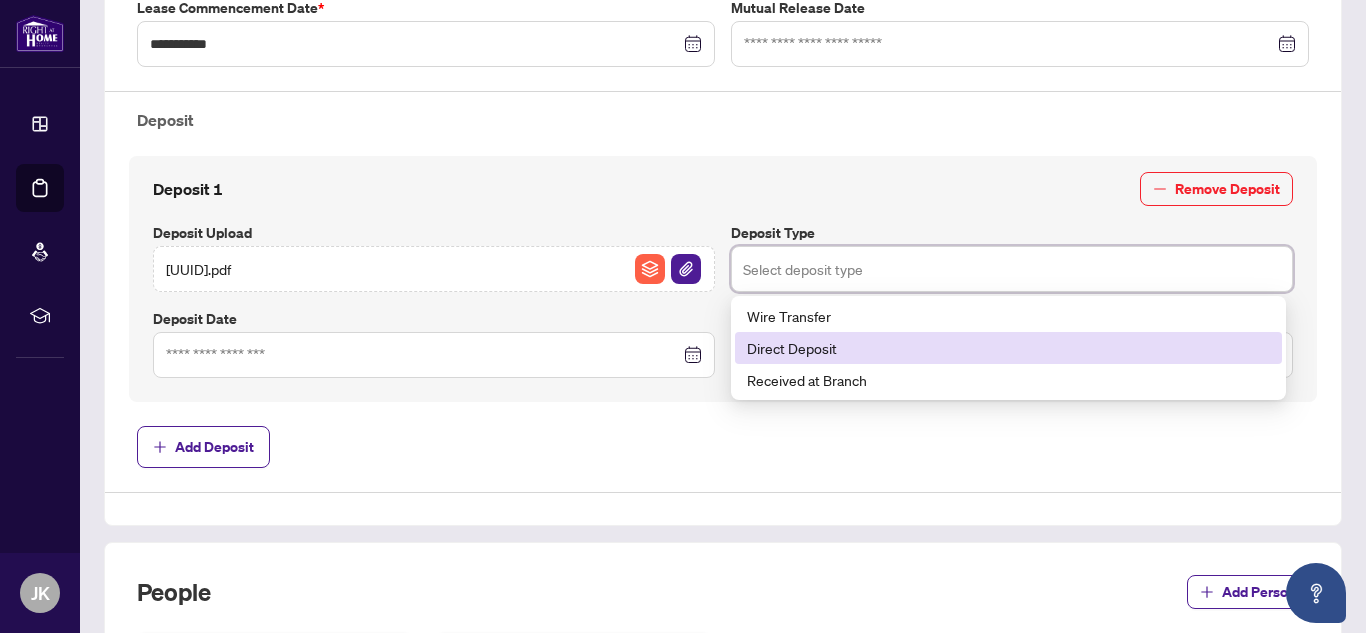 click on "Direct Deposit" at bounding box center (1008, 348) 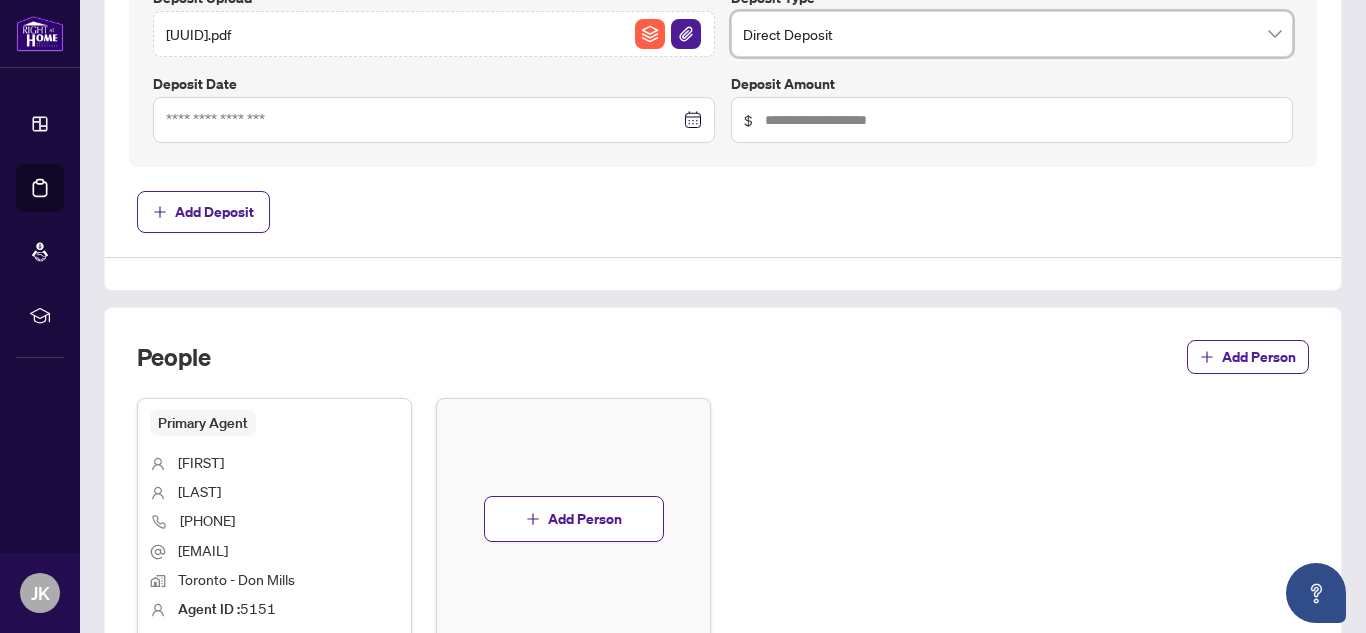 scroll, scrollTop: 1048, scrollLeft: 0, axis: vertical 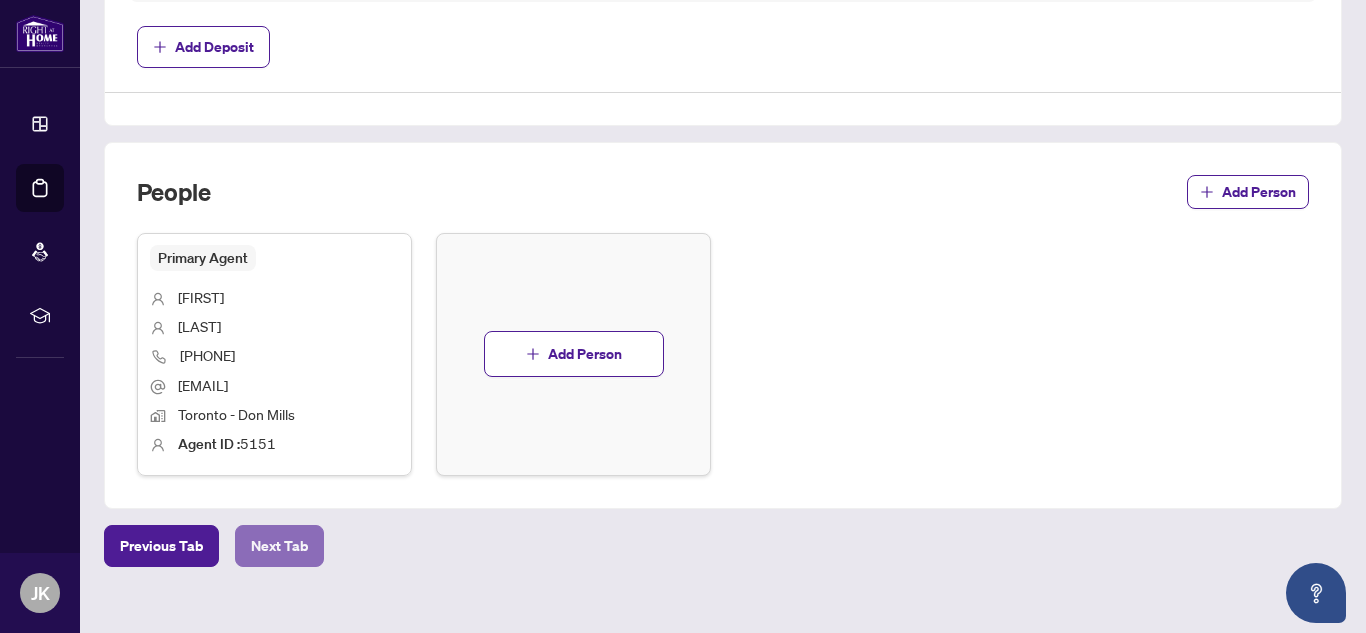 click on "Next Tab" at bounding box center (279, 546) 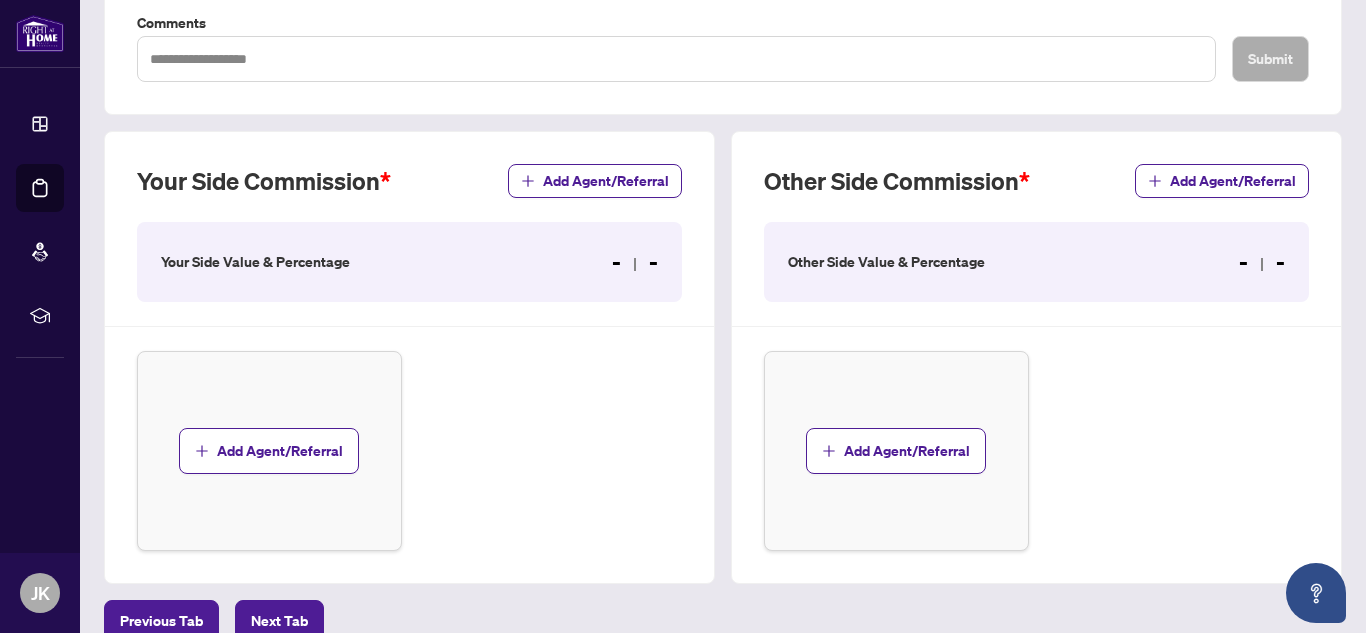 scroll, scrollTop: 456, scrollLeft: 0, axis: vertical 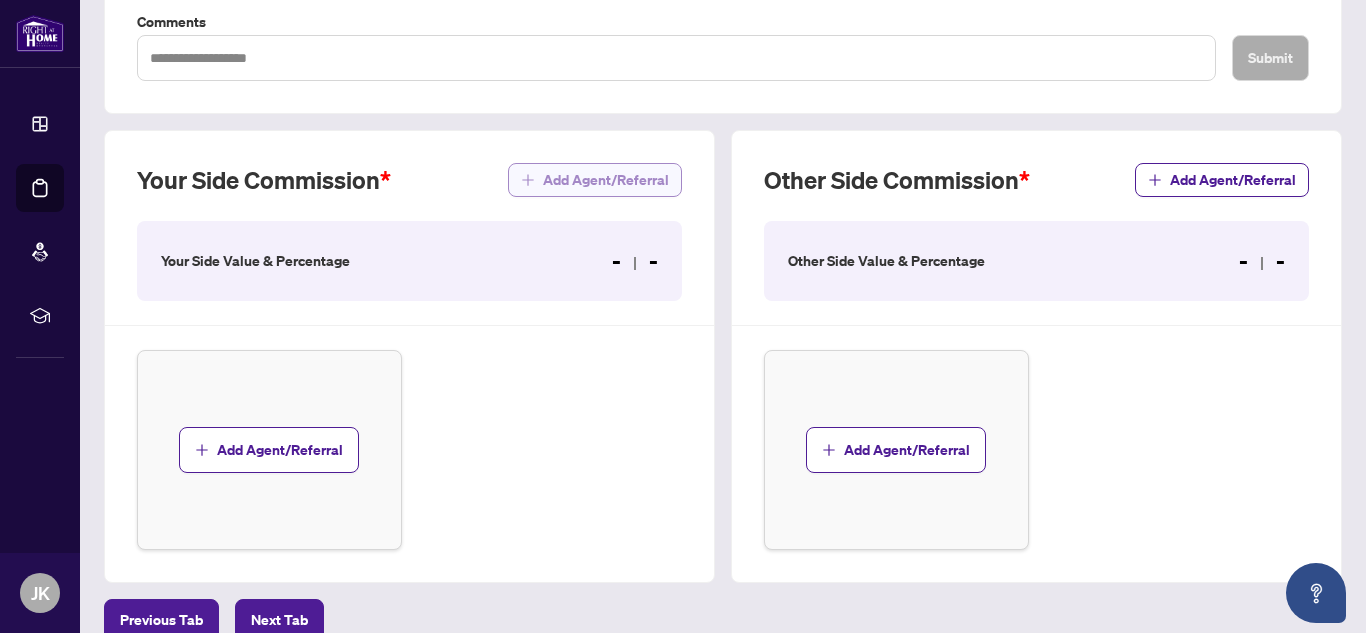 click on "Add Agent/Referral" at bounding box center (606, 180) 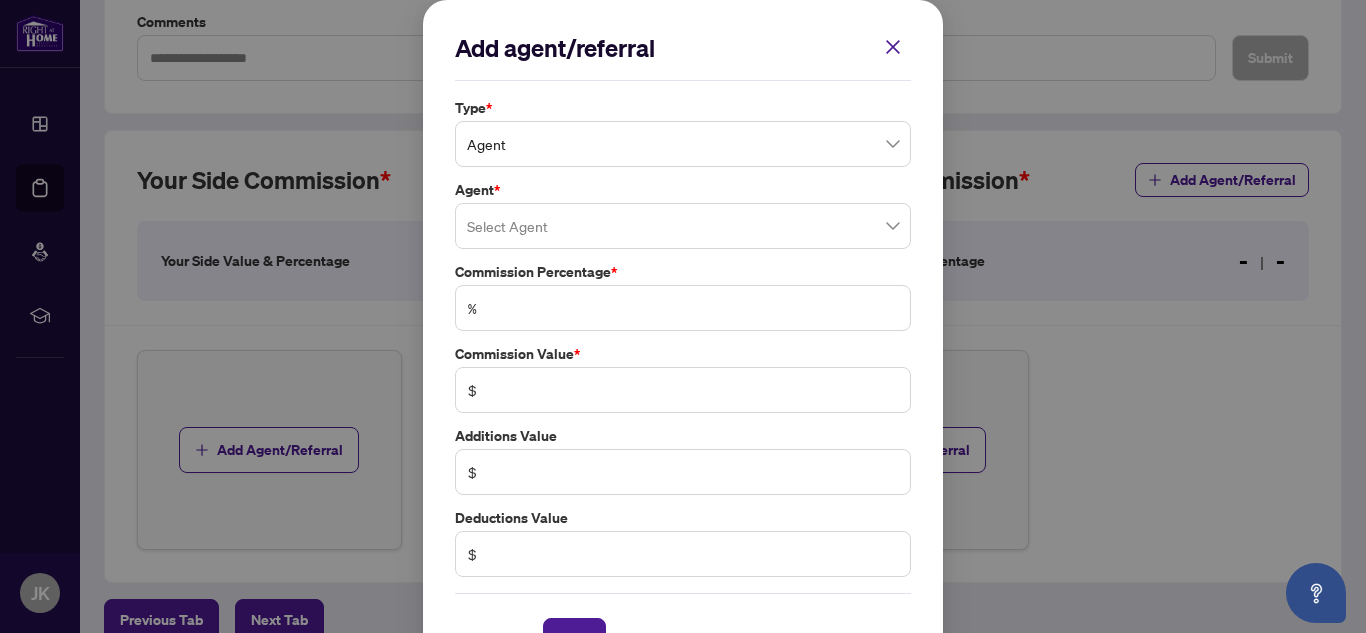 click at bounding box center (893, 47) 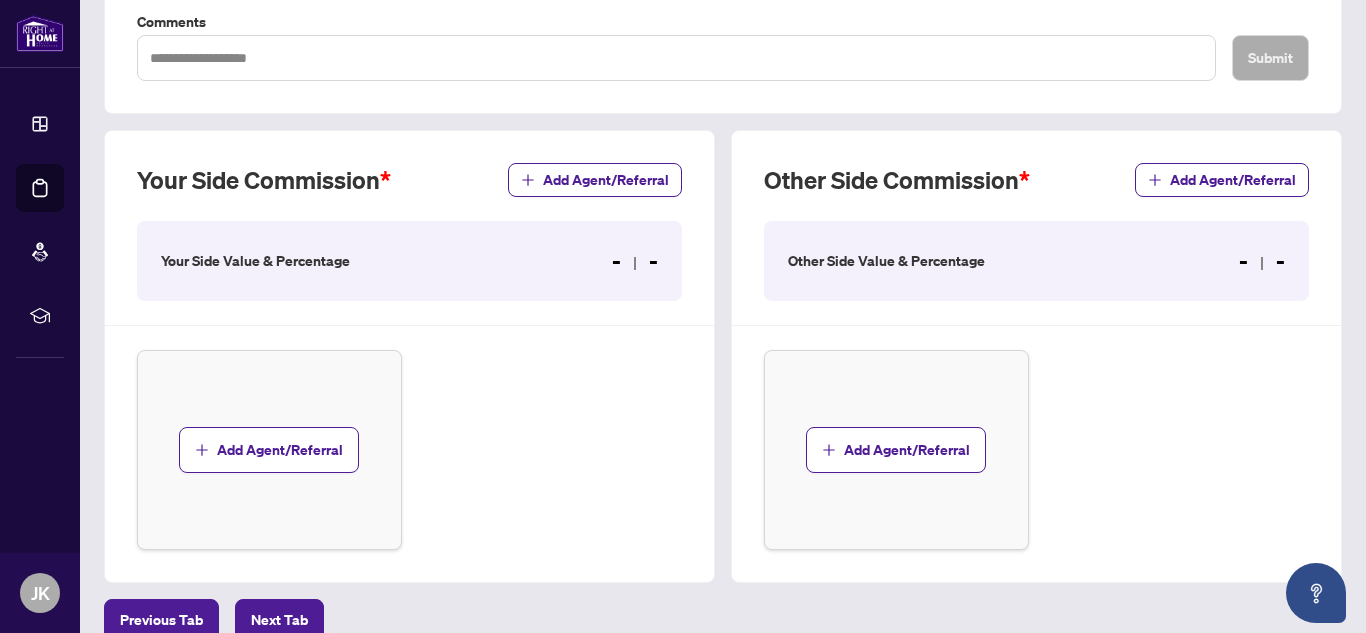 click on "Your Side Value & Percentage" at bounding box center (255, 261) 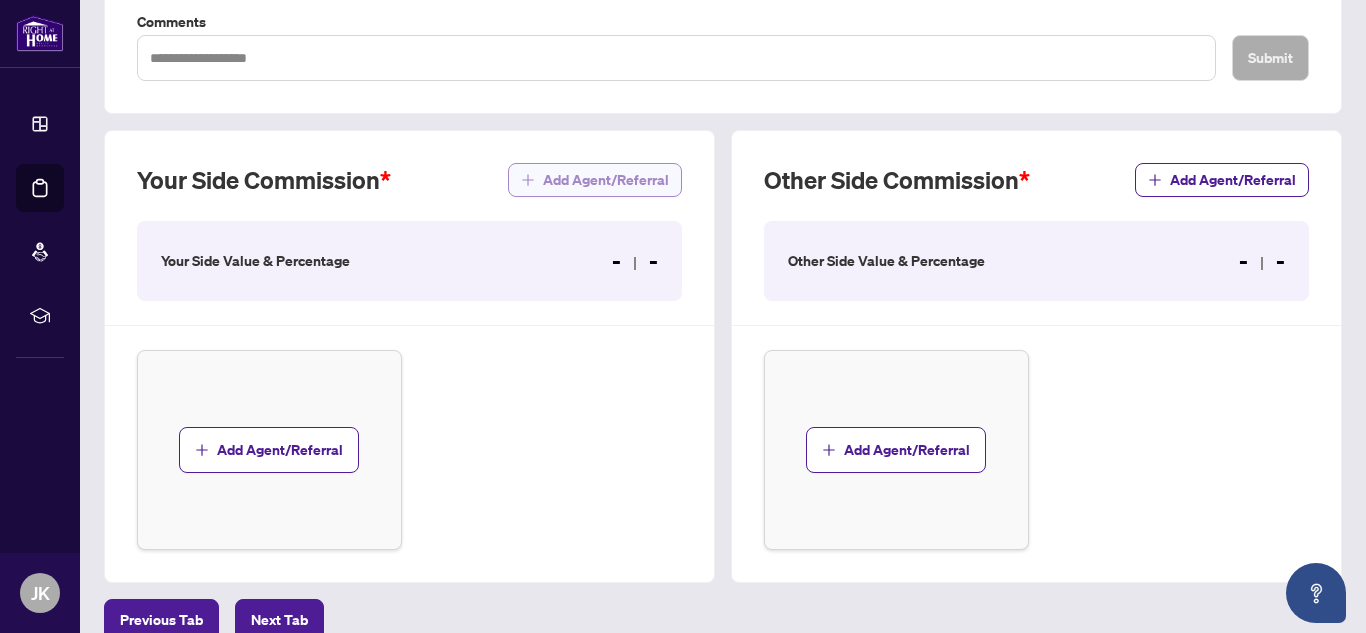 click on "Add Agent/Referral" at bounding box center (606, 180) 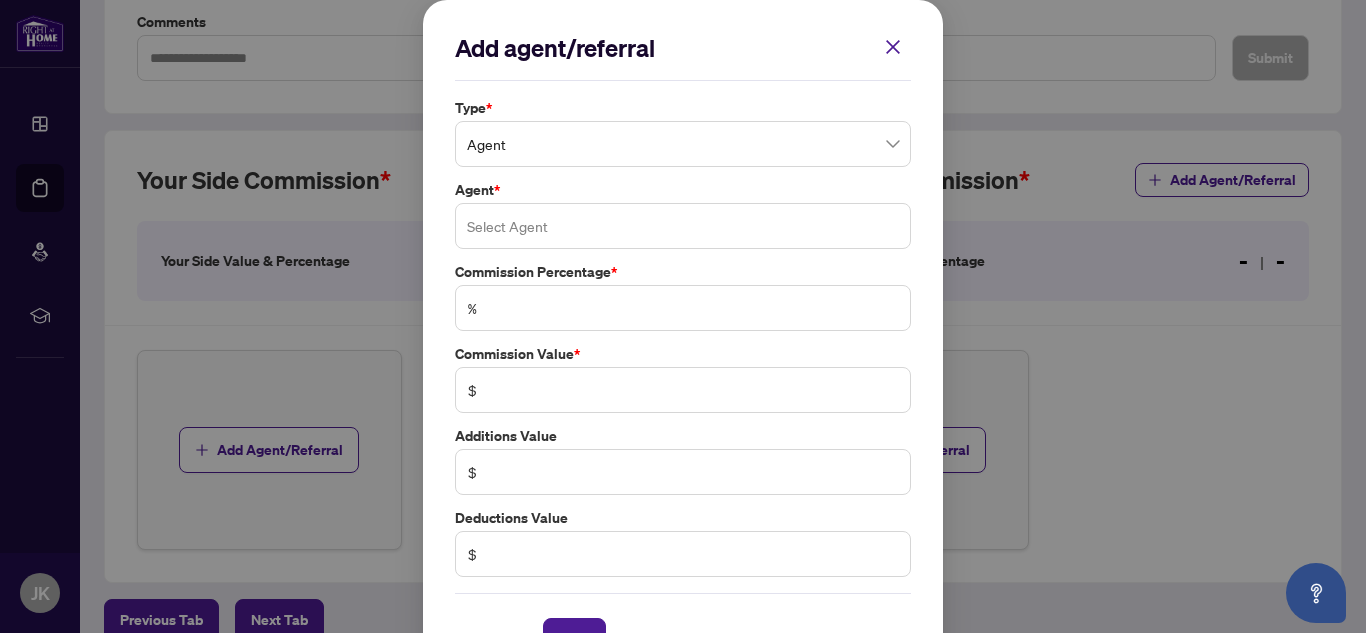 click at bounding box center (683, 226) 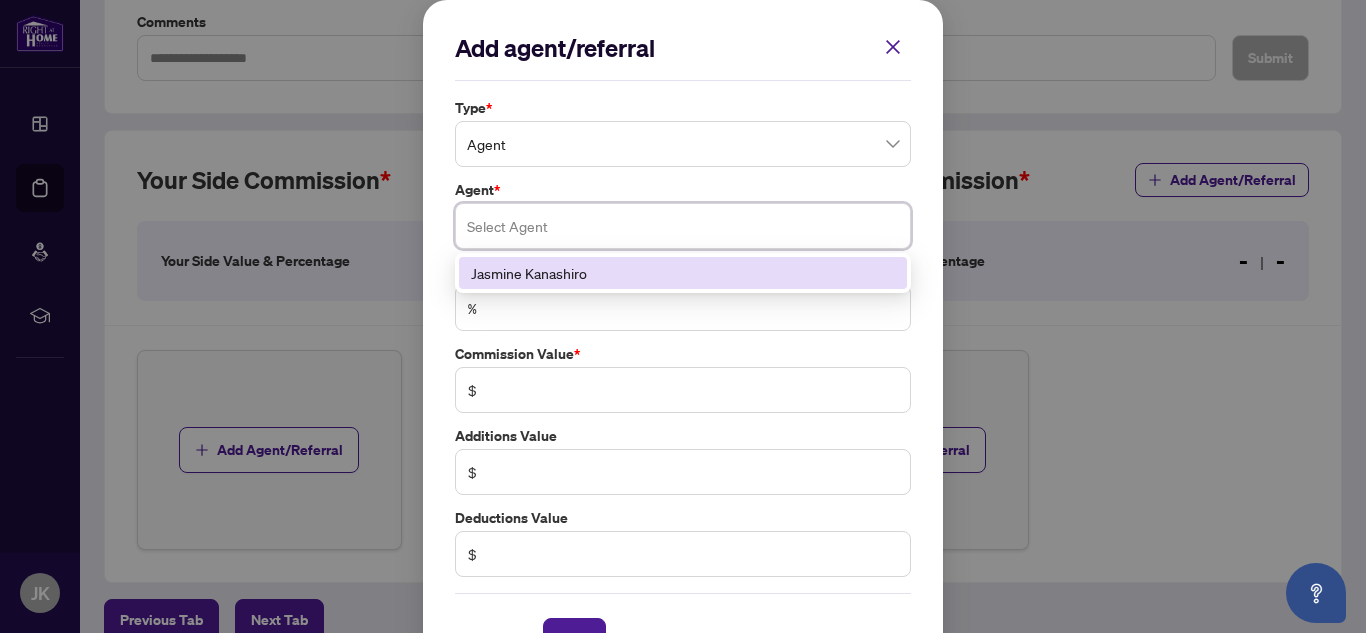 click on "Type * Agent Agent * Select Agent 92770 [FIRST] [LAST] Commission Percentage * % Commission Value * $ Additions Value $ Deductions Value $" at bounding box center [683, 337] 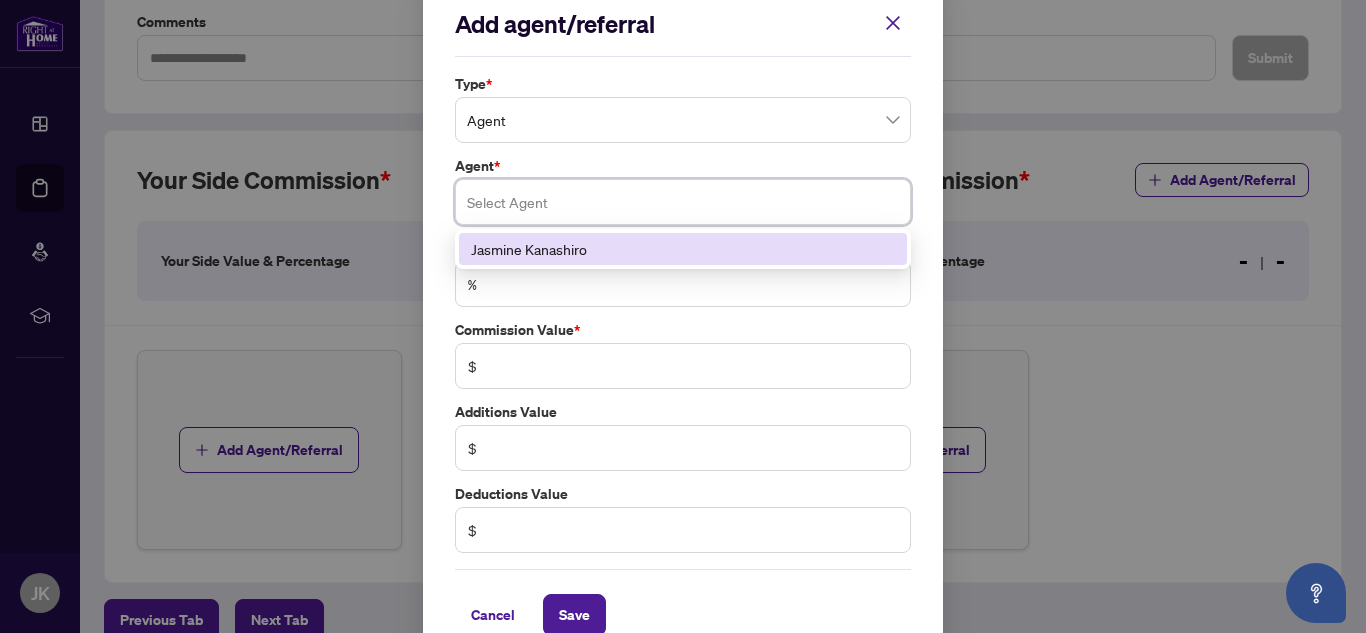 scroll, scrollTop: 0, scrollLeft: 0, axis: both 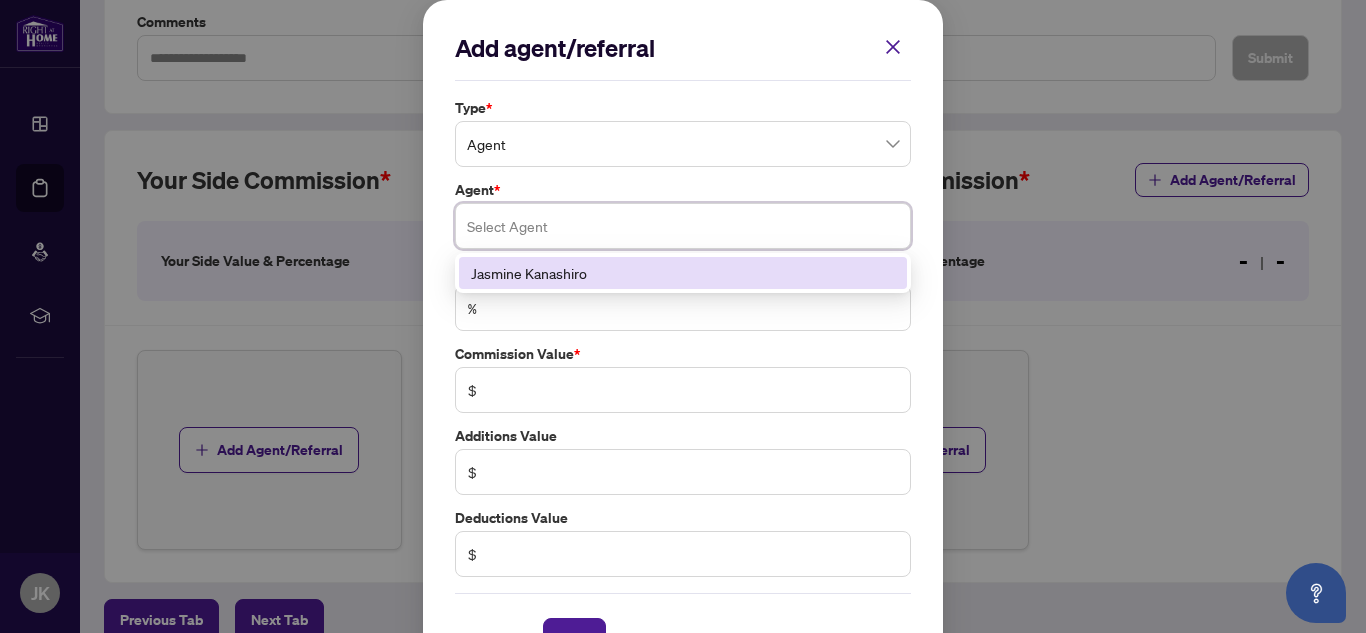 click on "Jasmine Kanashiro" at bounding box center [683, 273] 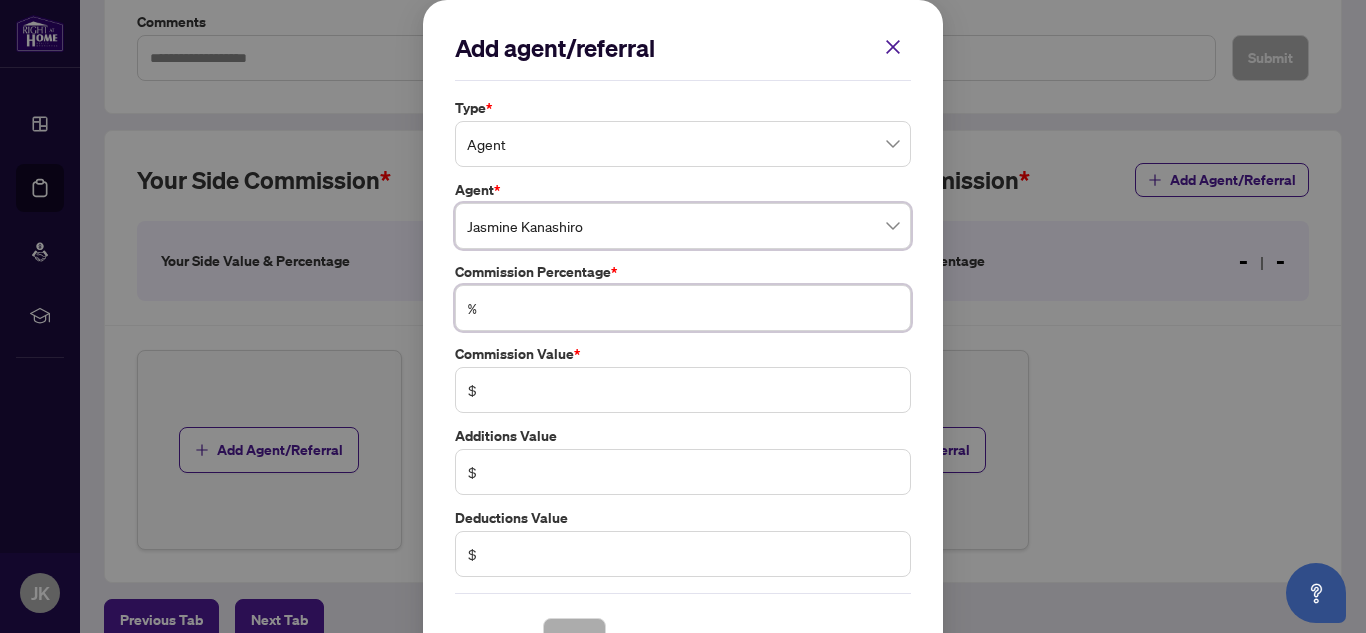 click at bounding box center [693, 308] 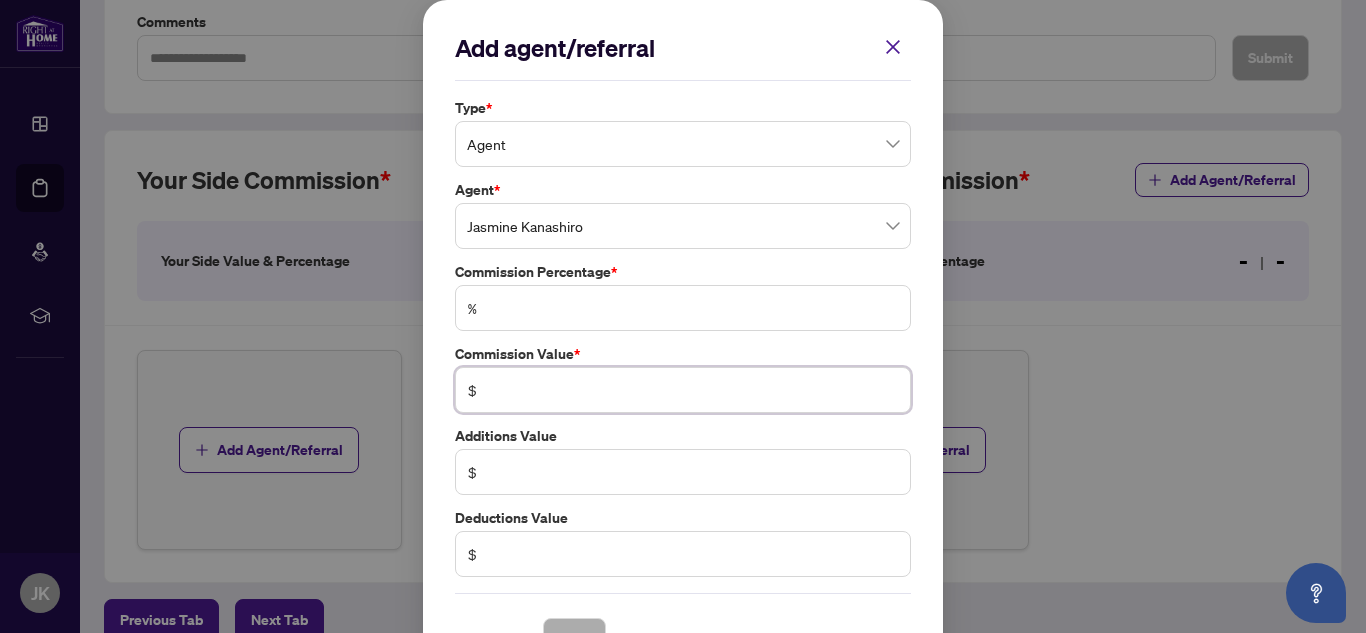click at bounding box center (693, 390) 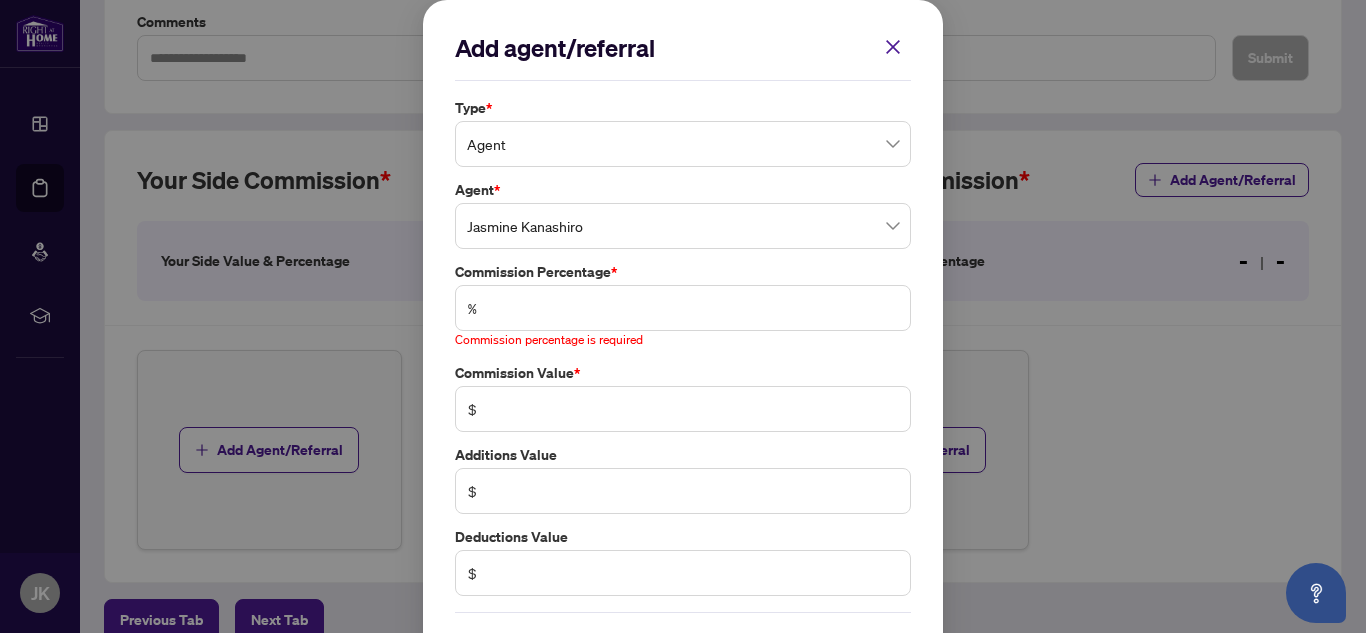 click on "Additions Value $" at bounding box center (683, 479) 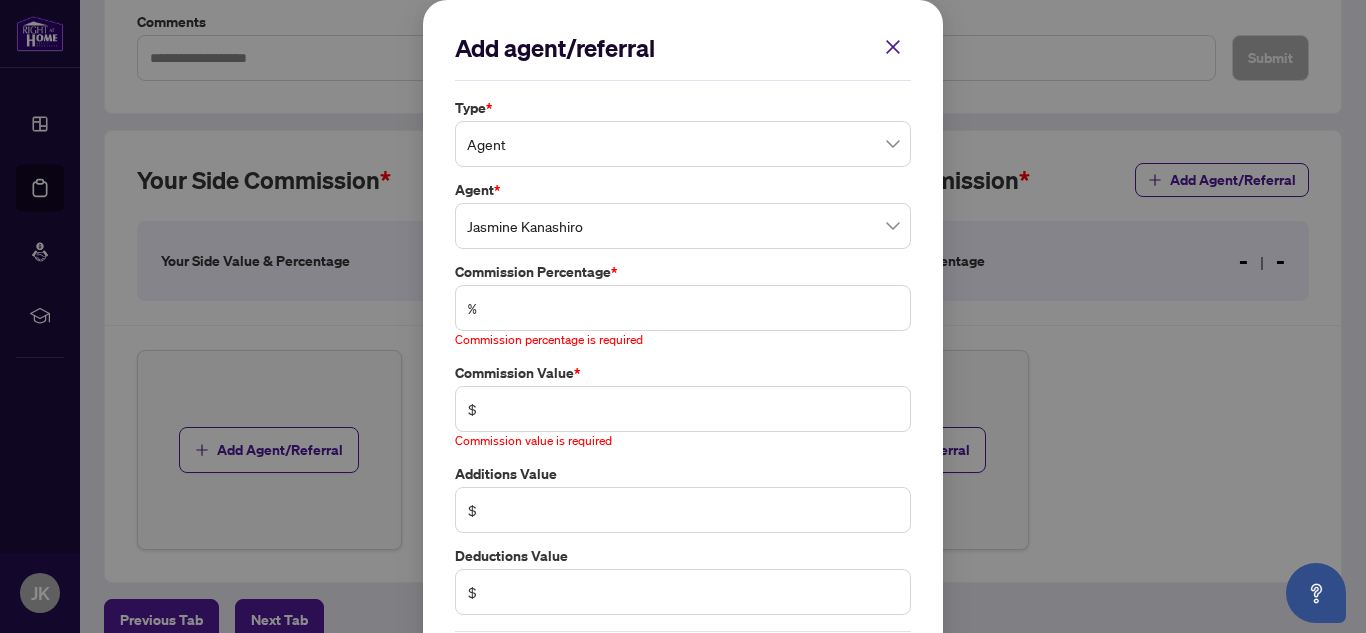 click on "$" at bounding box center (683, 510) 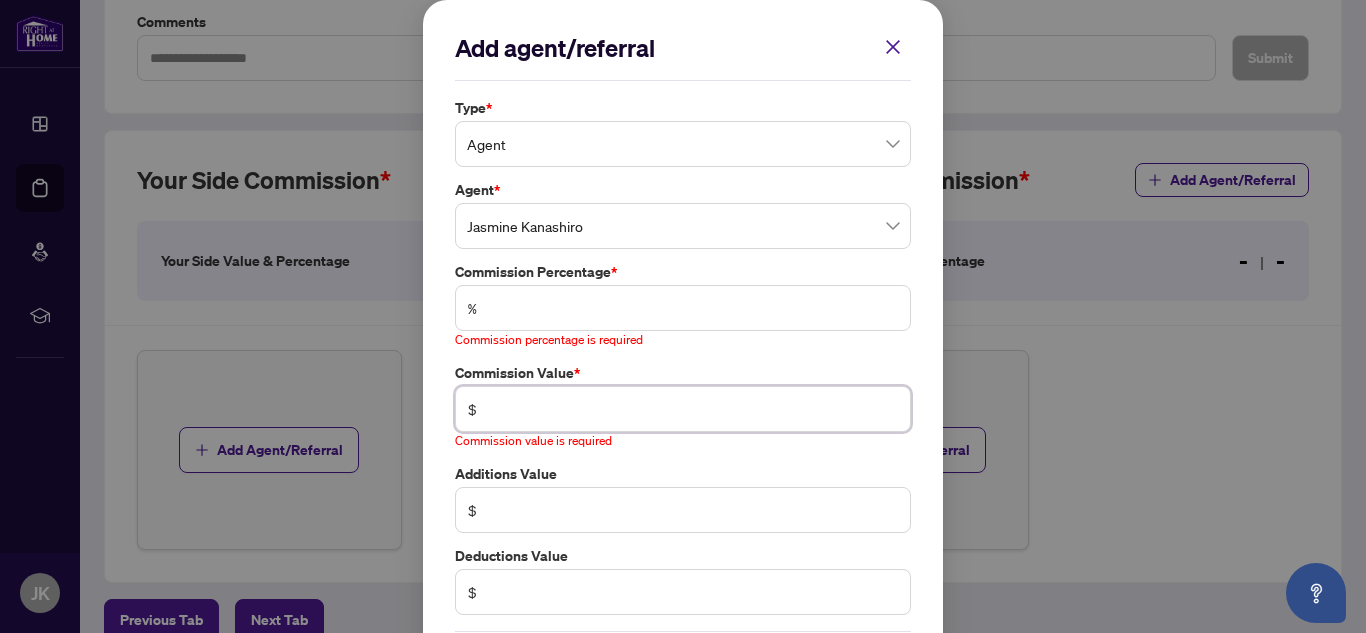 click at bounding box center (693, 409) 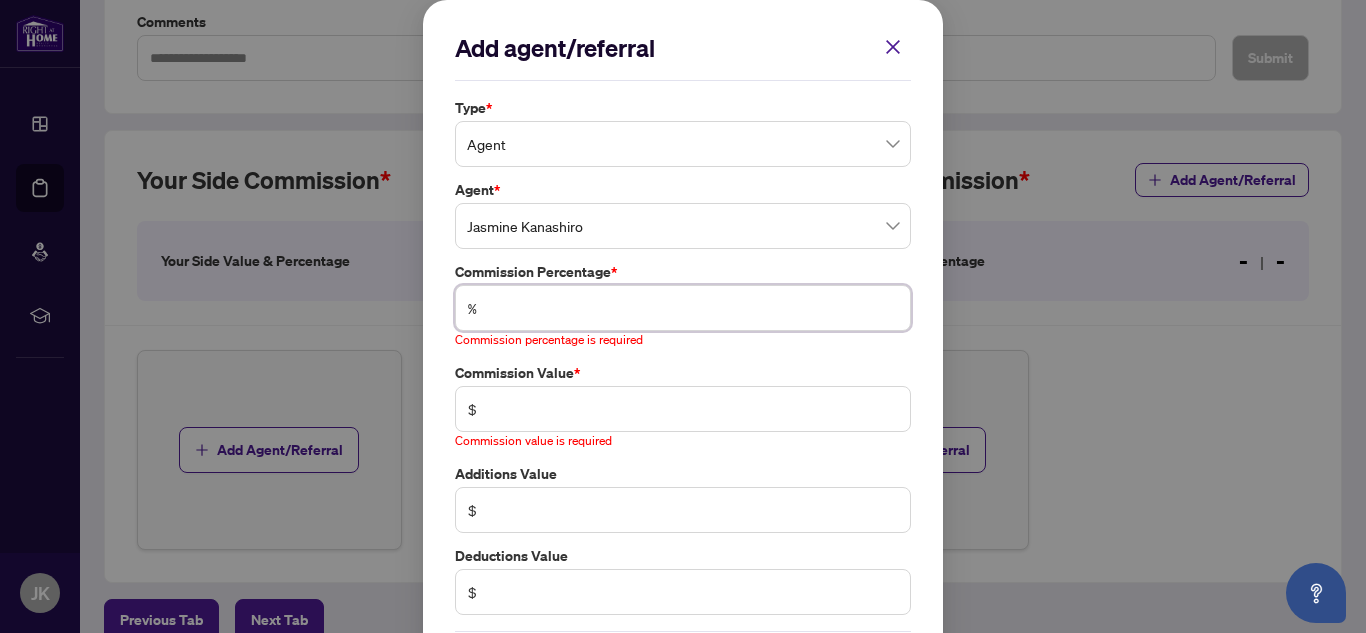 click at bounding box center (693, 308) 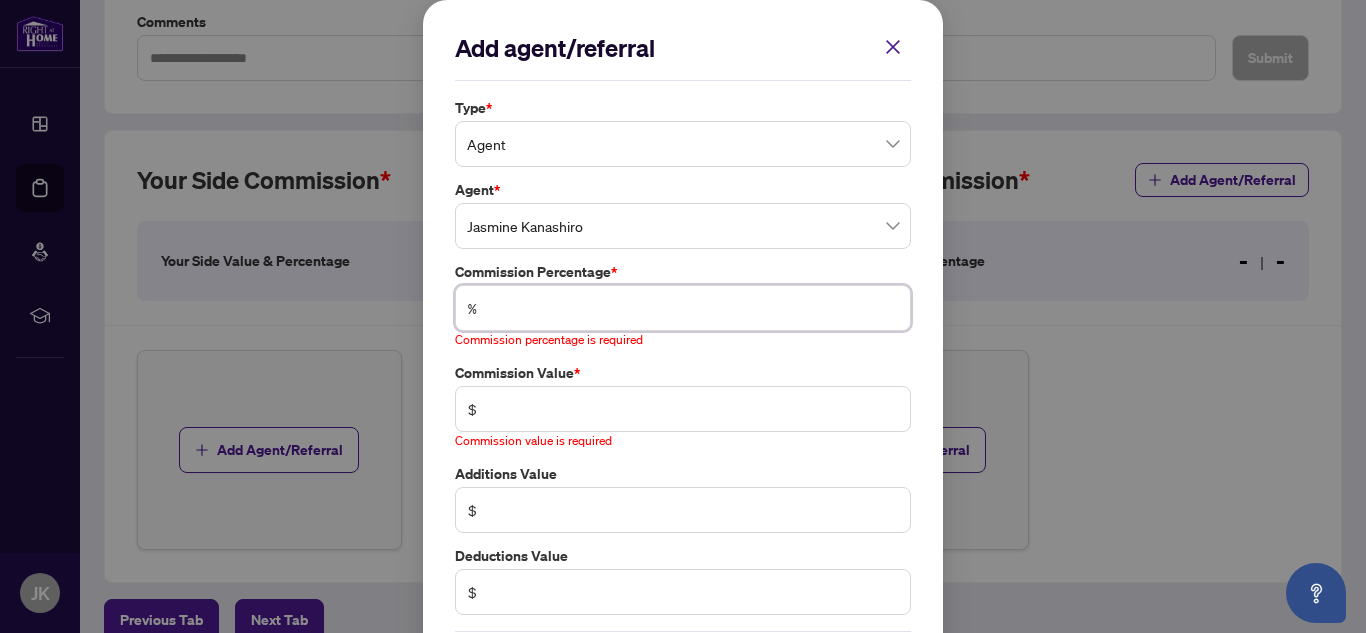 type on "*" 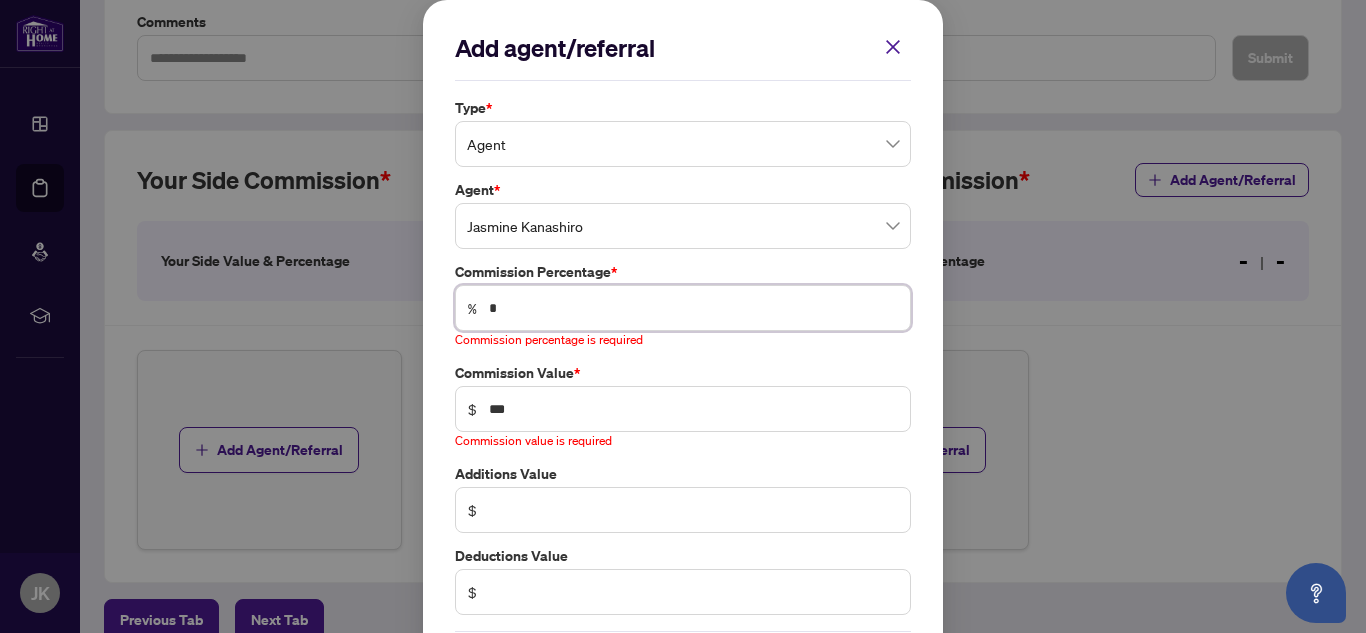 type on "**" 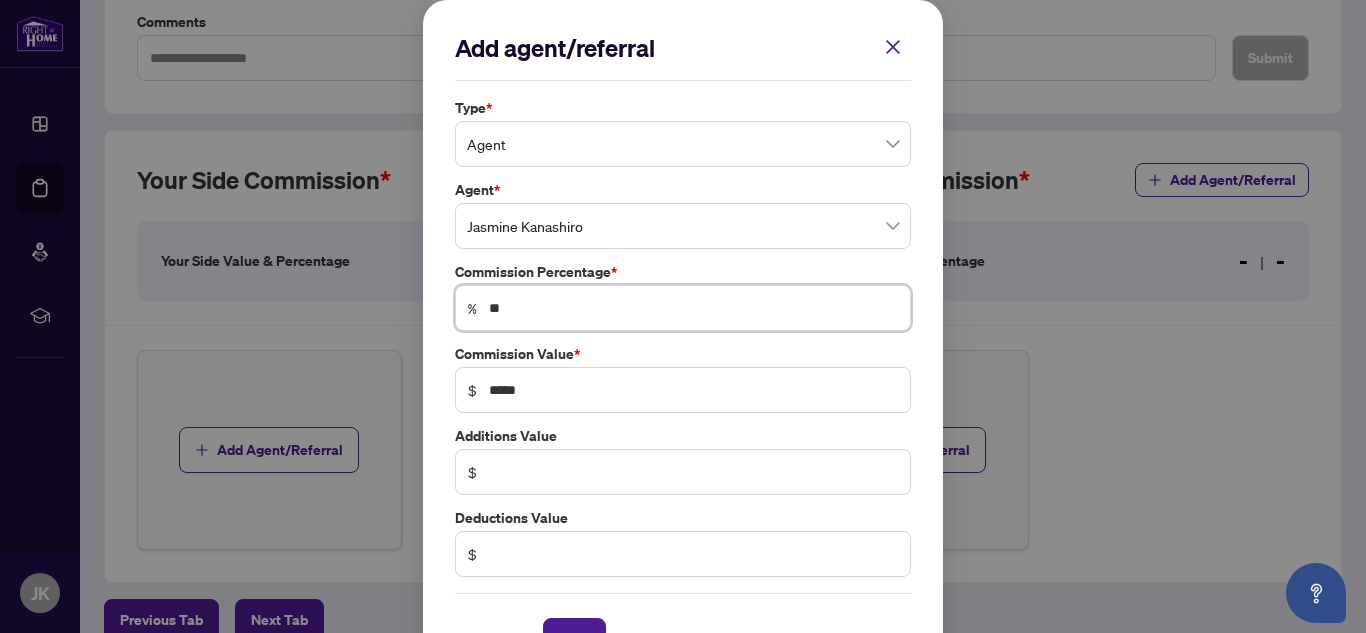 type on "**" 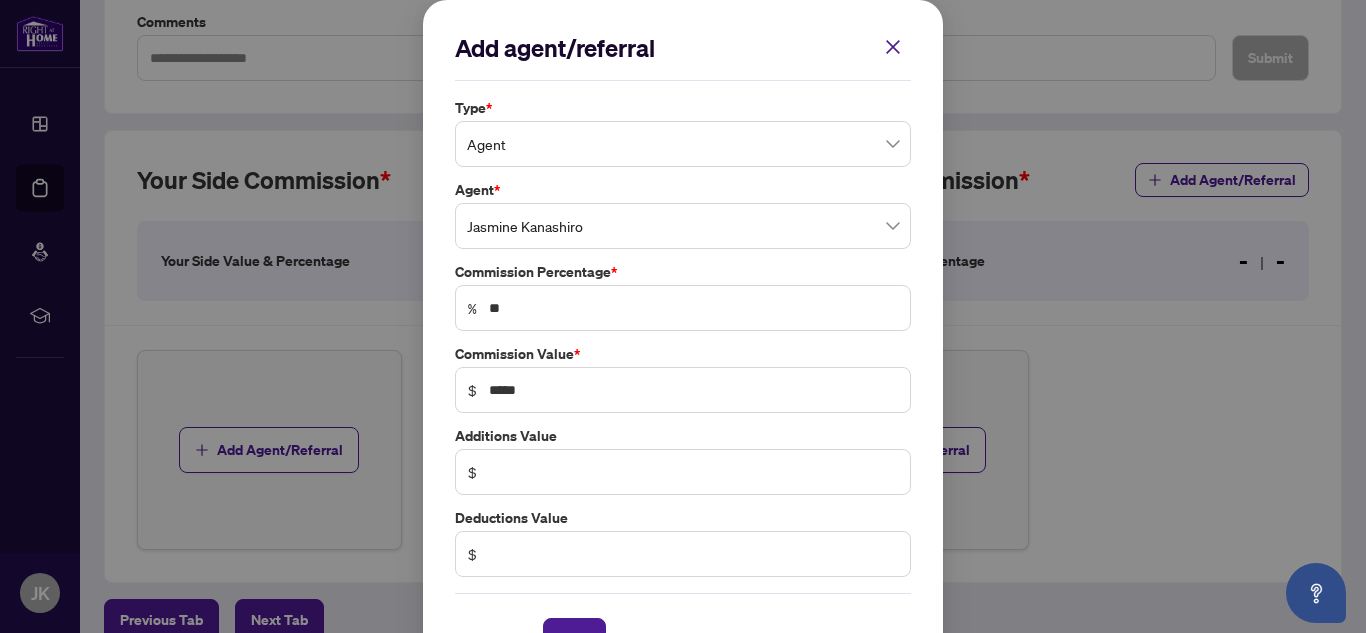 click on "Commission Percentage *" at bounding box center (683, 272) 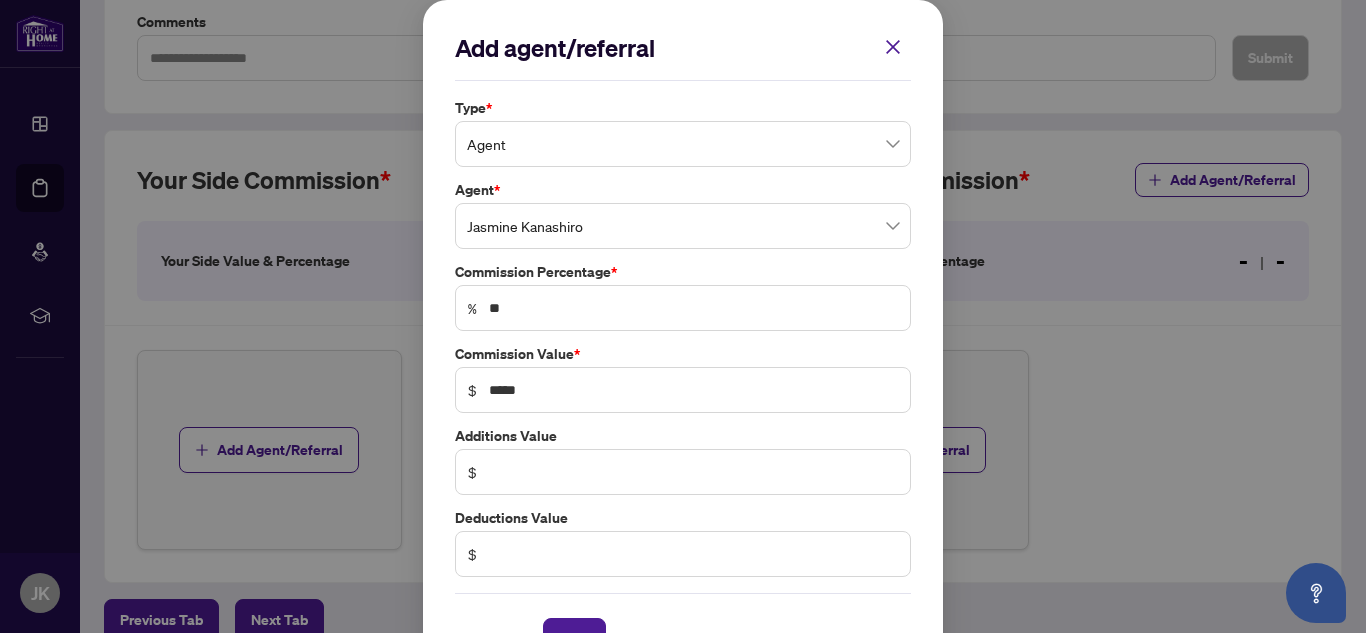 scroll, scrollTop: 59, scrollLeft: 0, axis: vertical 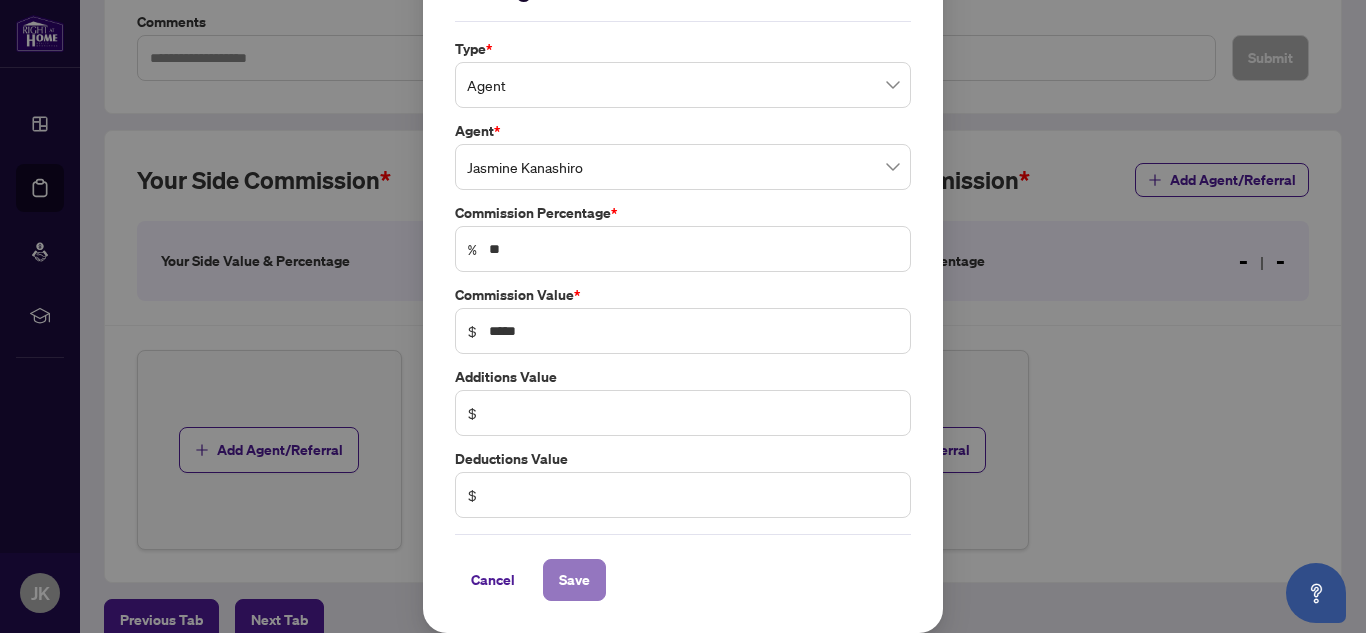 click on "Save" at bounding box center [574, 580] 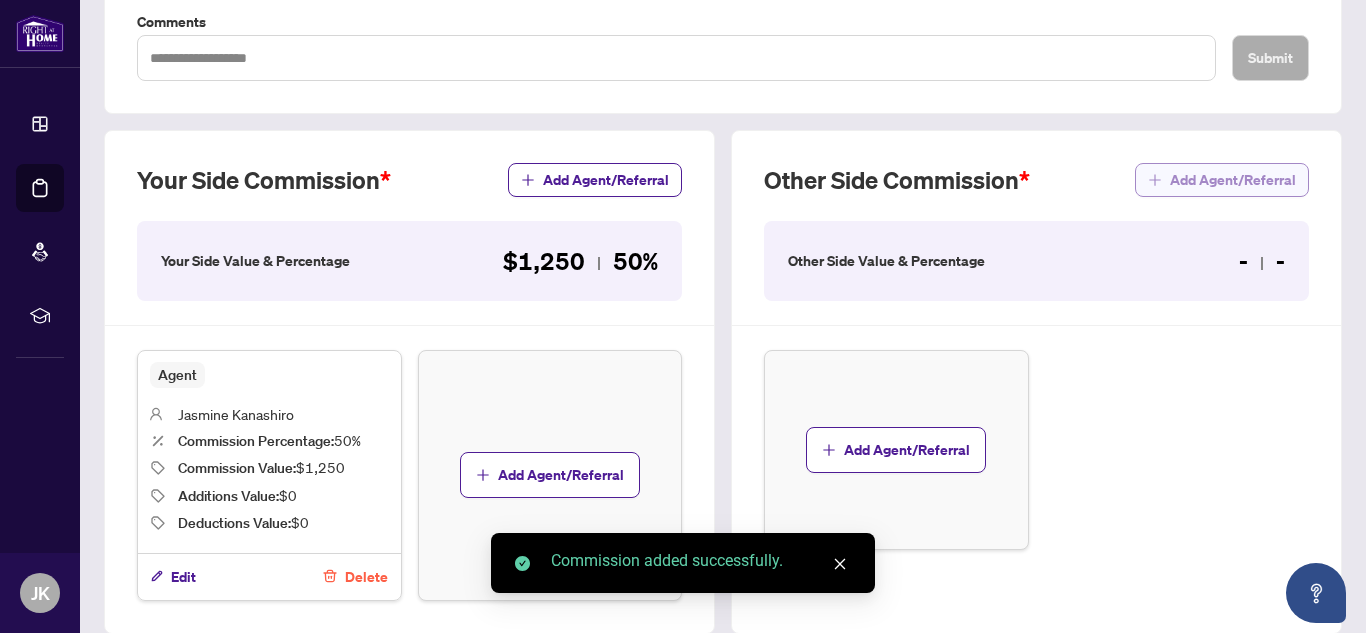 click on "Add Agent/Referral" at bounding box center (1233, 180) 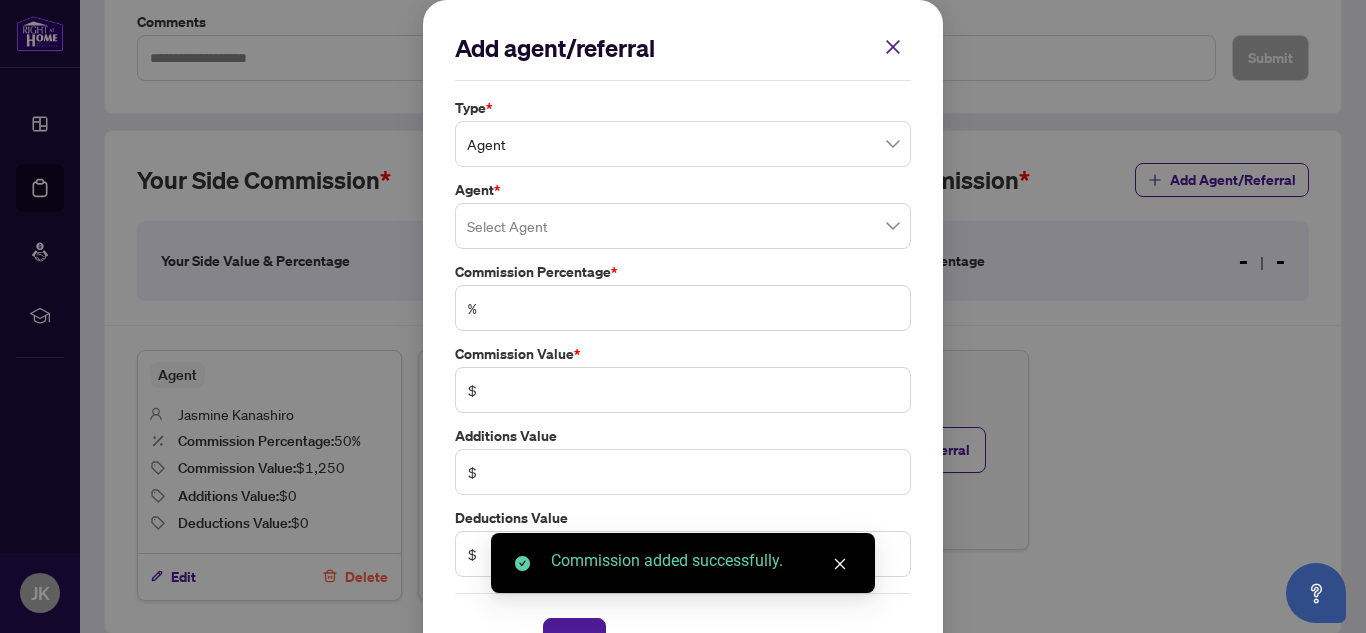 click at bounding box center [683, 226] 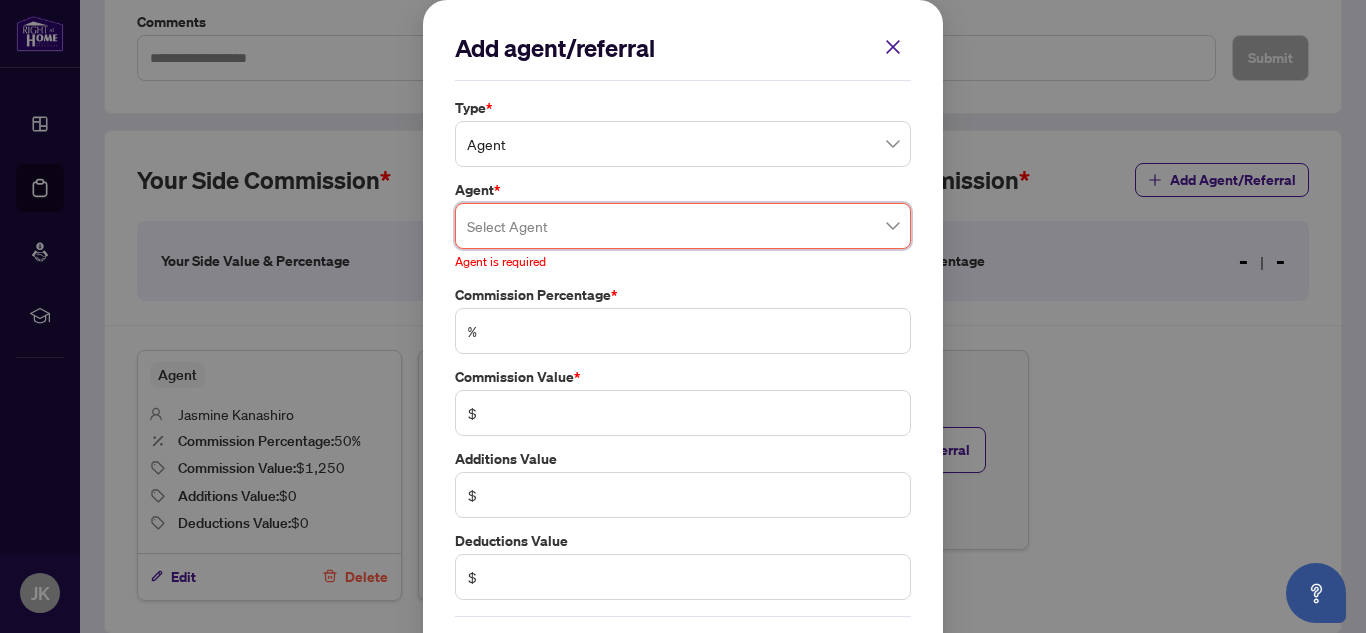 paste on "**********" 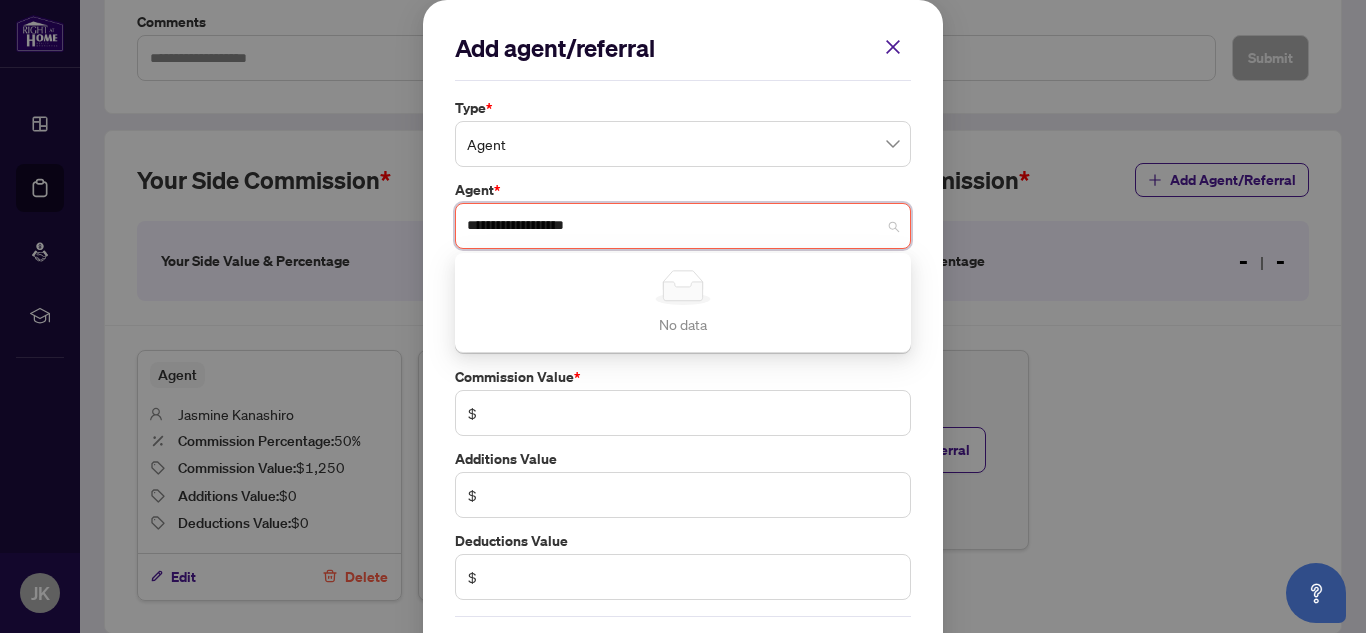 type on "**********" 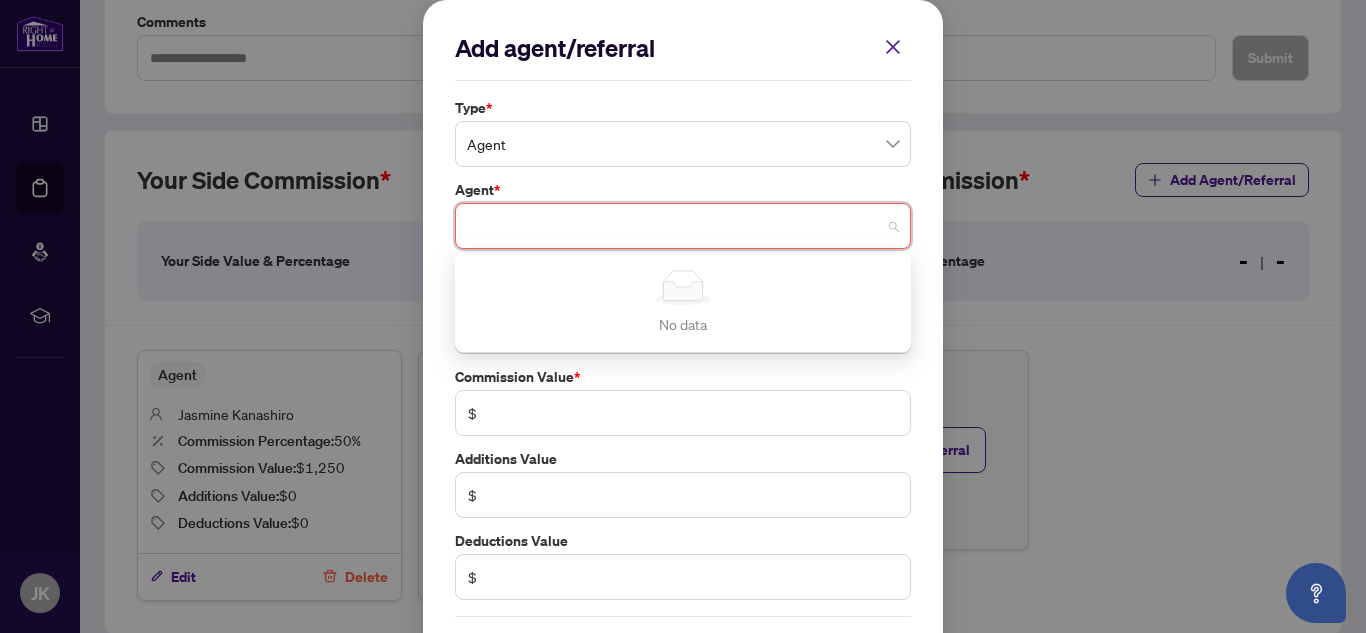 click on "Agent *" at bounding box center [683, 190] 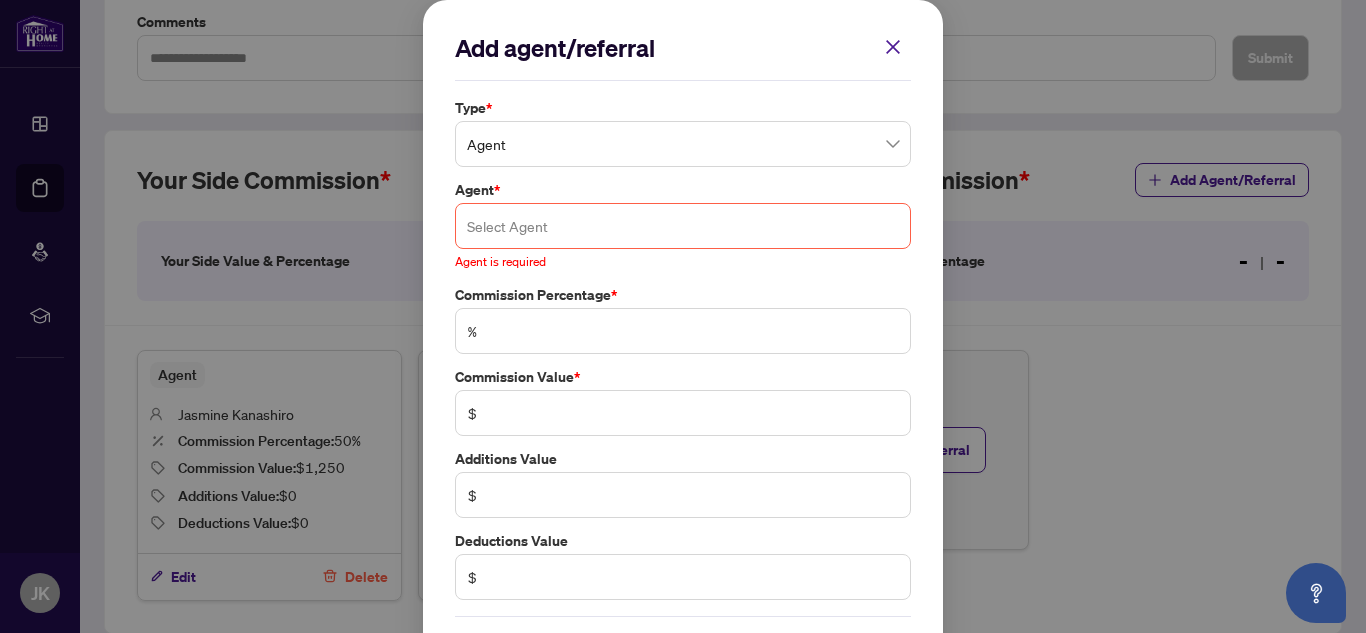 click at bounding box center (683, 226) 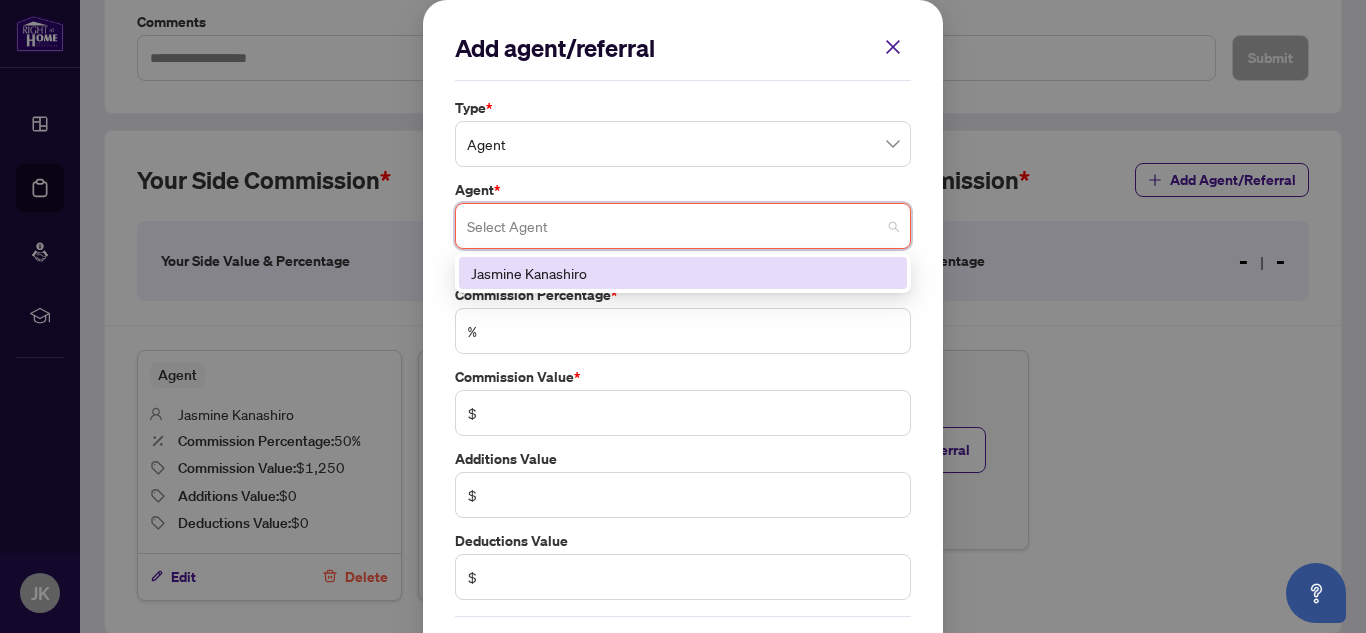 click on "Agent * Select Agent 92770 [FIRST] [LAST] Agent is required" at bounding box center [683, 225] 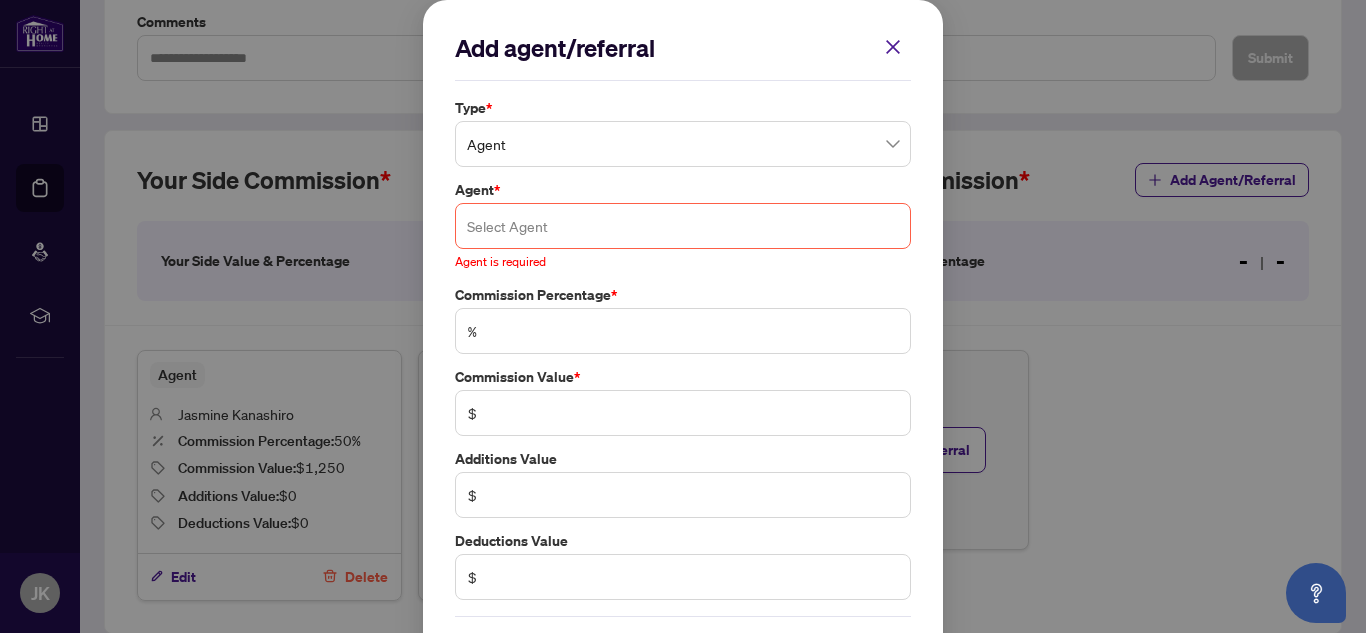click at bounding box center [683, 226] 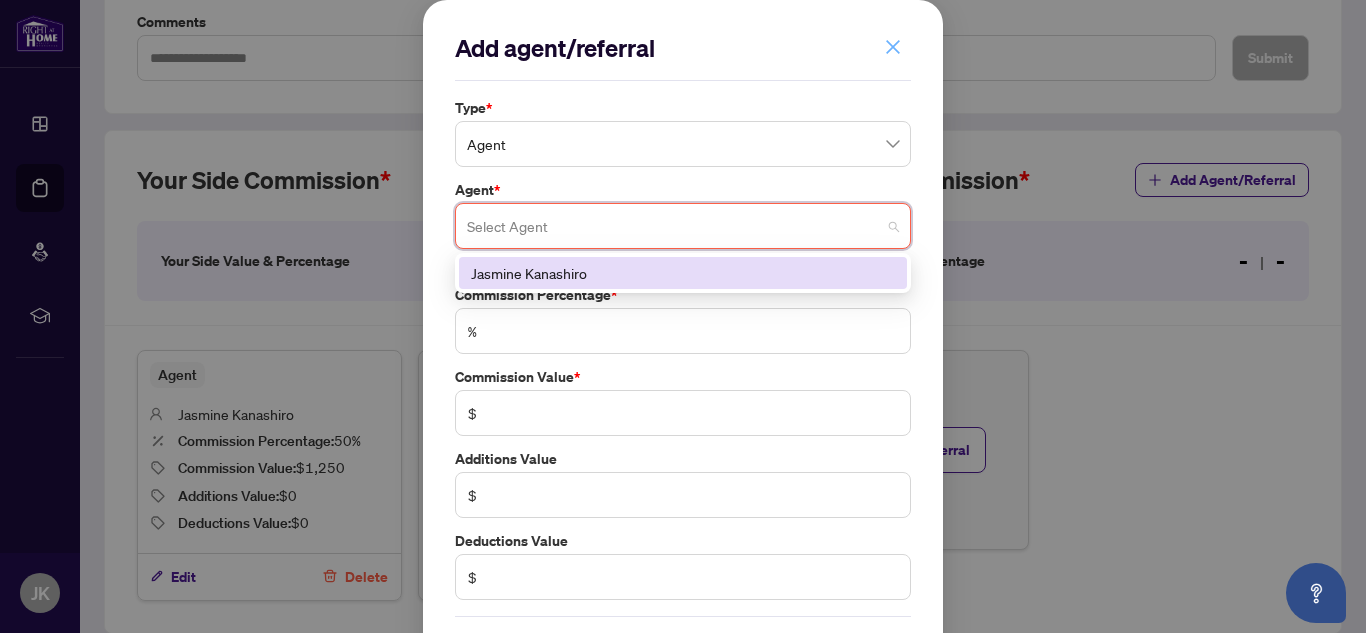 click 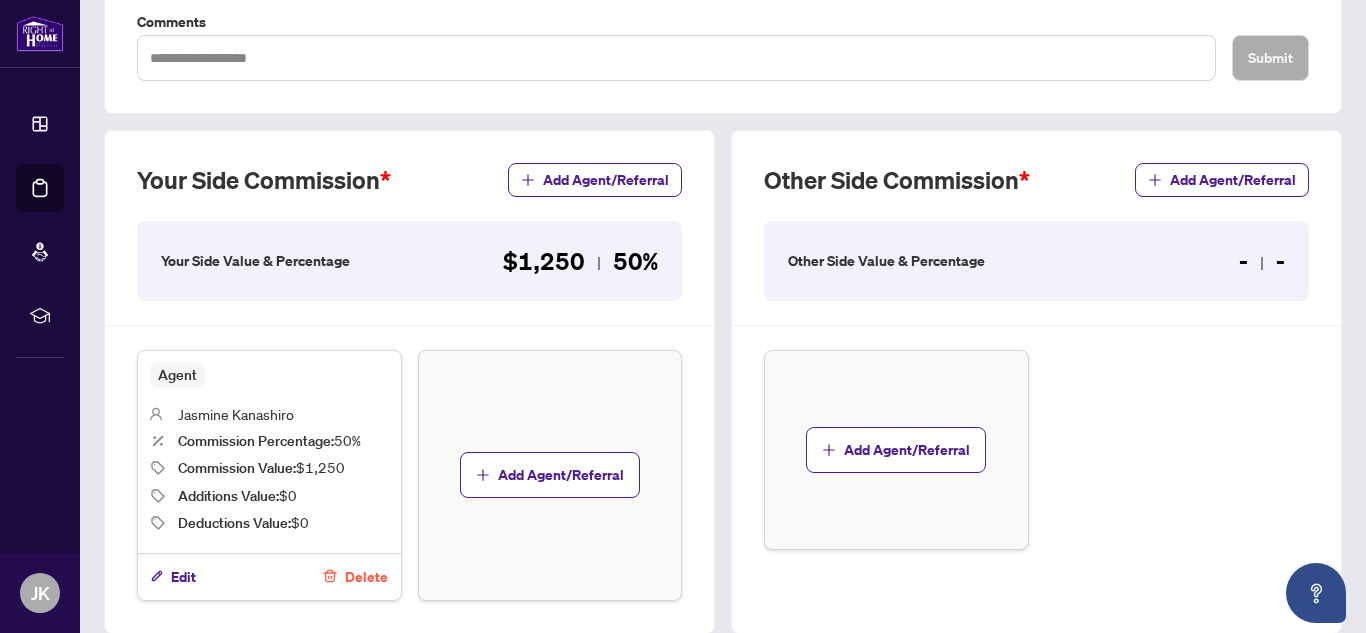 click on "Add Agent/Referral" at bounding box center (1036, 450) 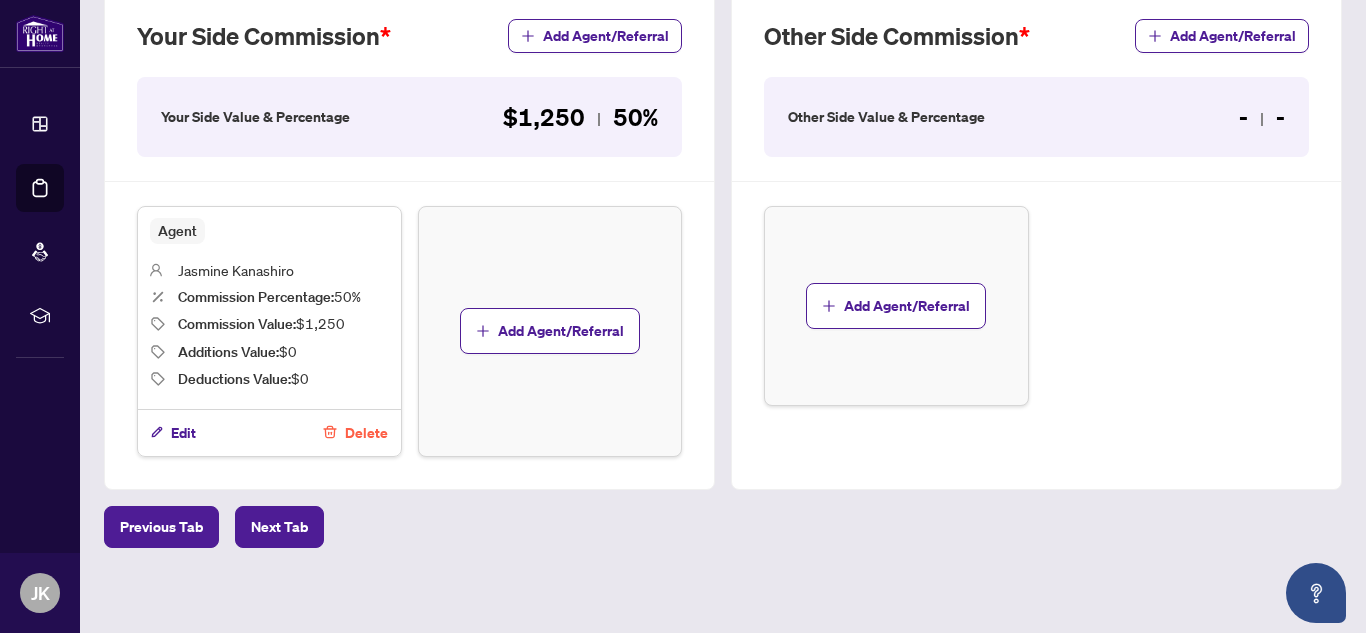 scroll, scrollTop: 602, scrollLeft: 0, axis: vertical 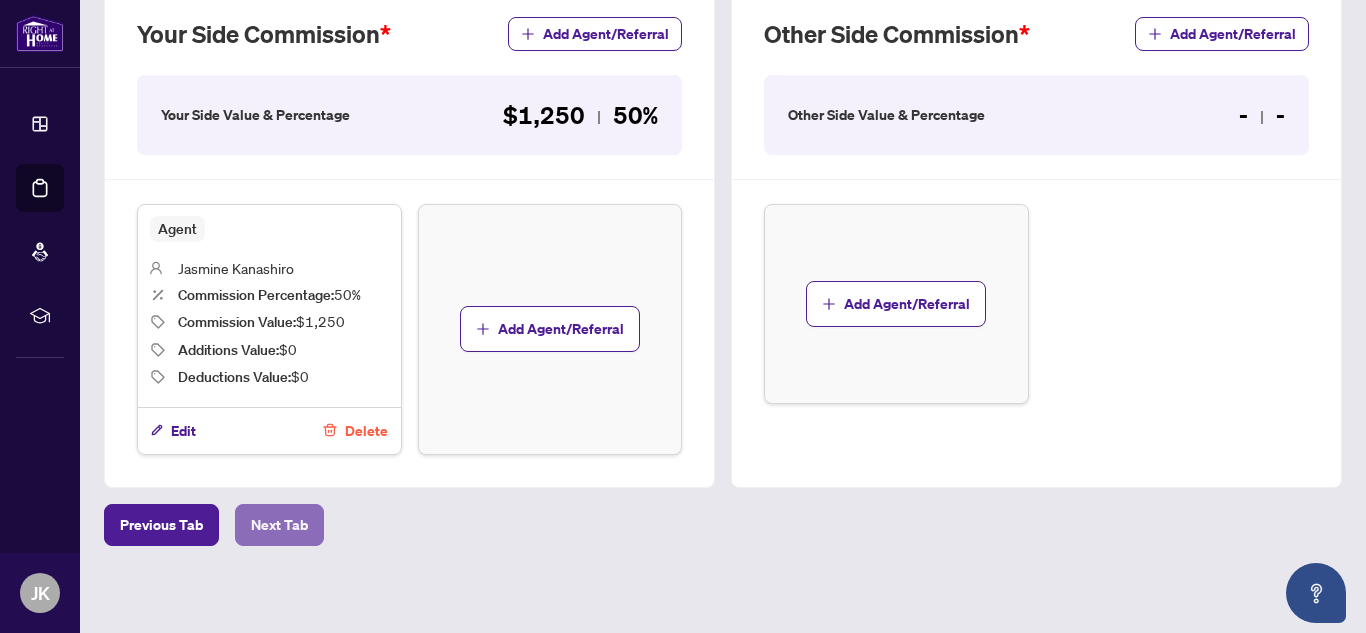 click on "Next Tab" at bounding box center [279, 525] 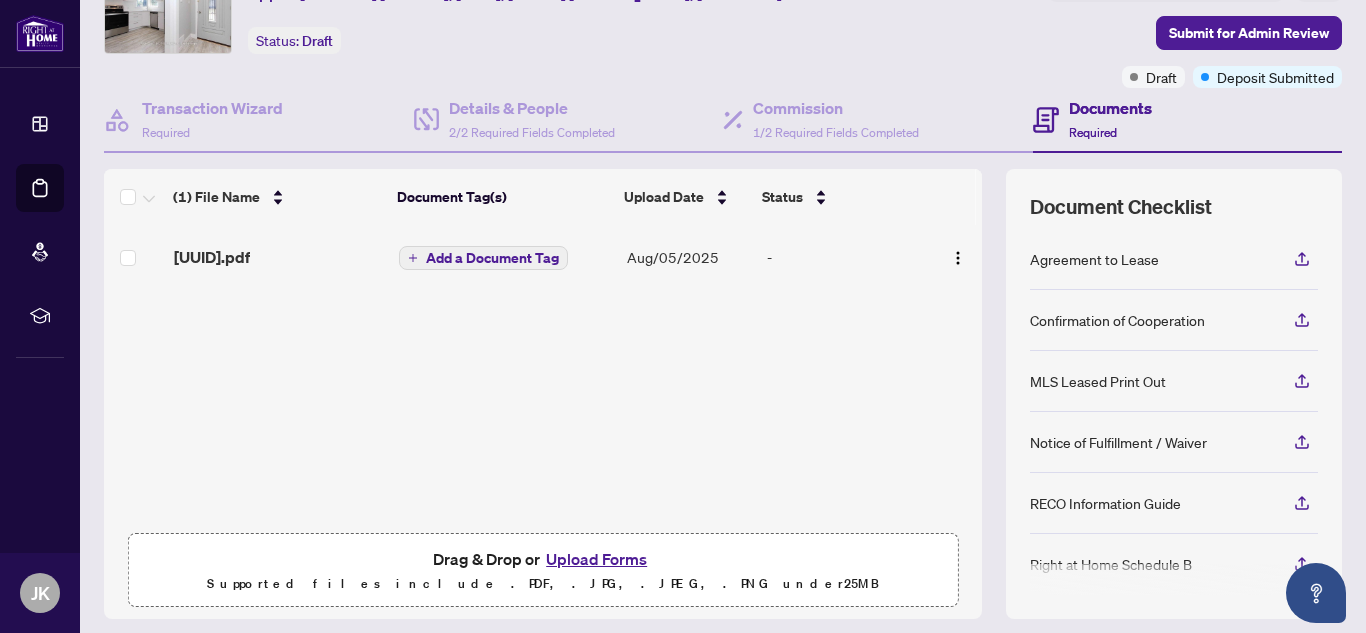 scroll, scrollTop: 200, scrollLeft: 0, axis: vertical 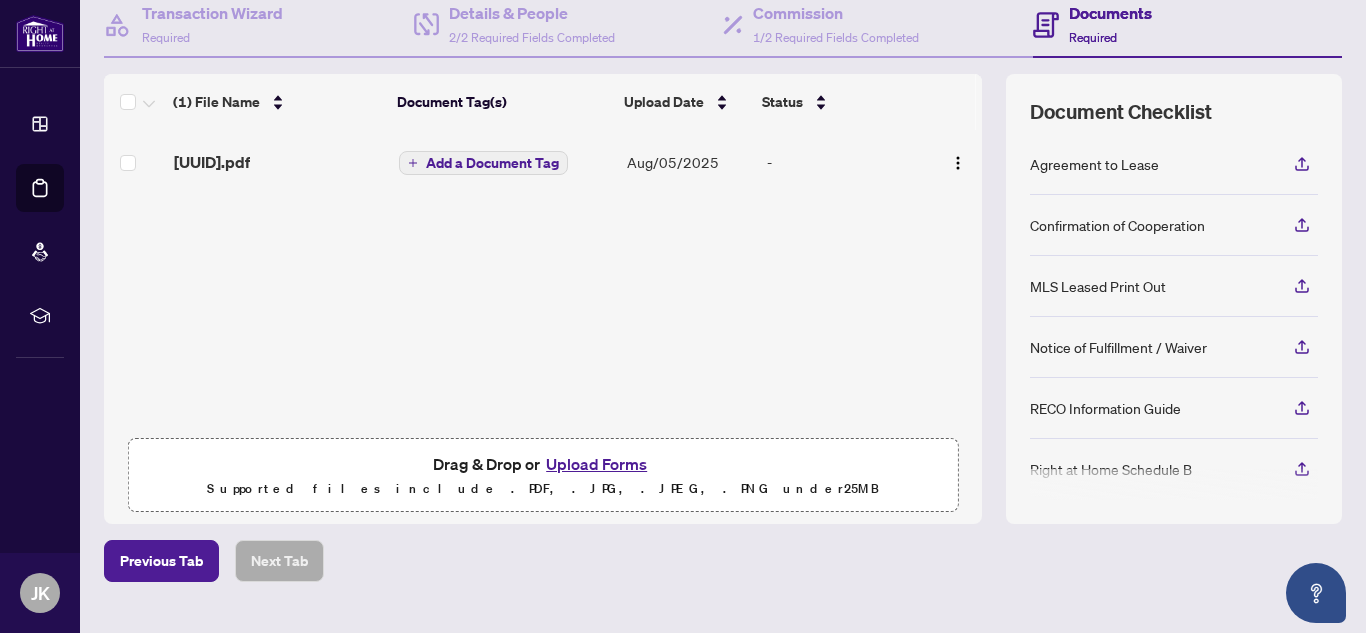 click on "Upload Forms" at bounding box center (596, 464) 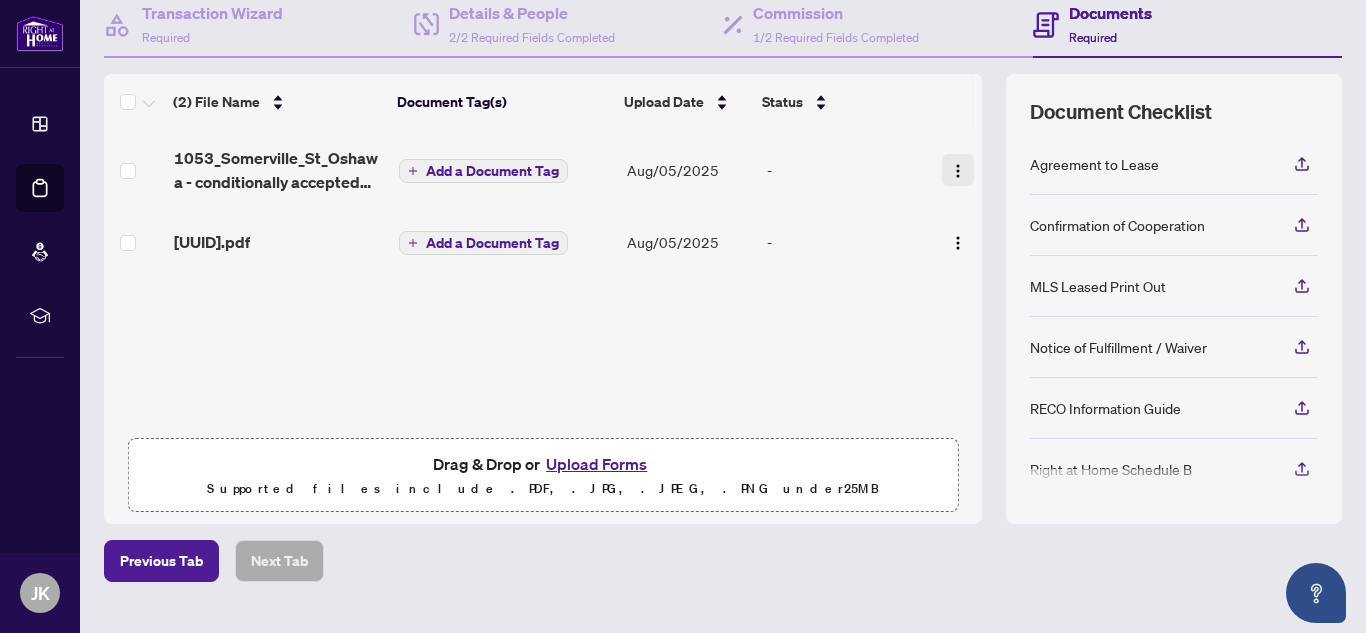 click at bounding box center (958, 170) 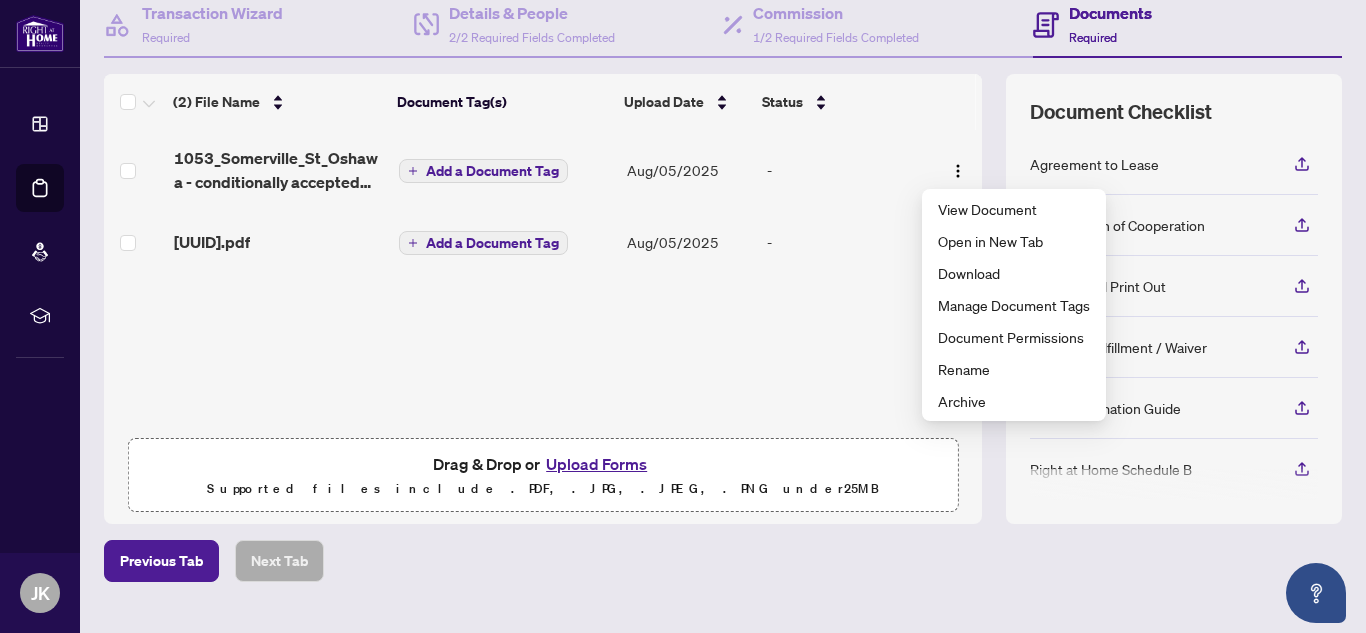 click on "(2) File Name Document Tag(s) Upload Date Status             1053_Somerville_St_Oshawa - conditionally accepted offer 1 1.pdf Add a Document Tag Aug/05/[YEAR] - [UUID].pdf Add a Document Tag Aug/05/[YEAR] - Drag & Drop or Upload Forms Supported files include   .PDF, .JPG, .JPEG, .PNG   under  25 MB" at bounding box center [543, 299] 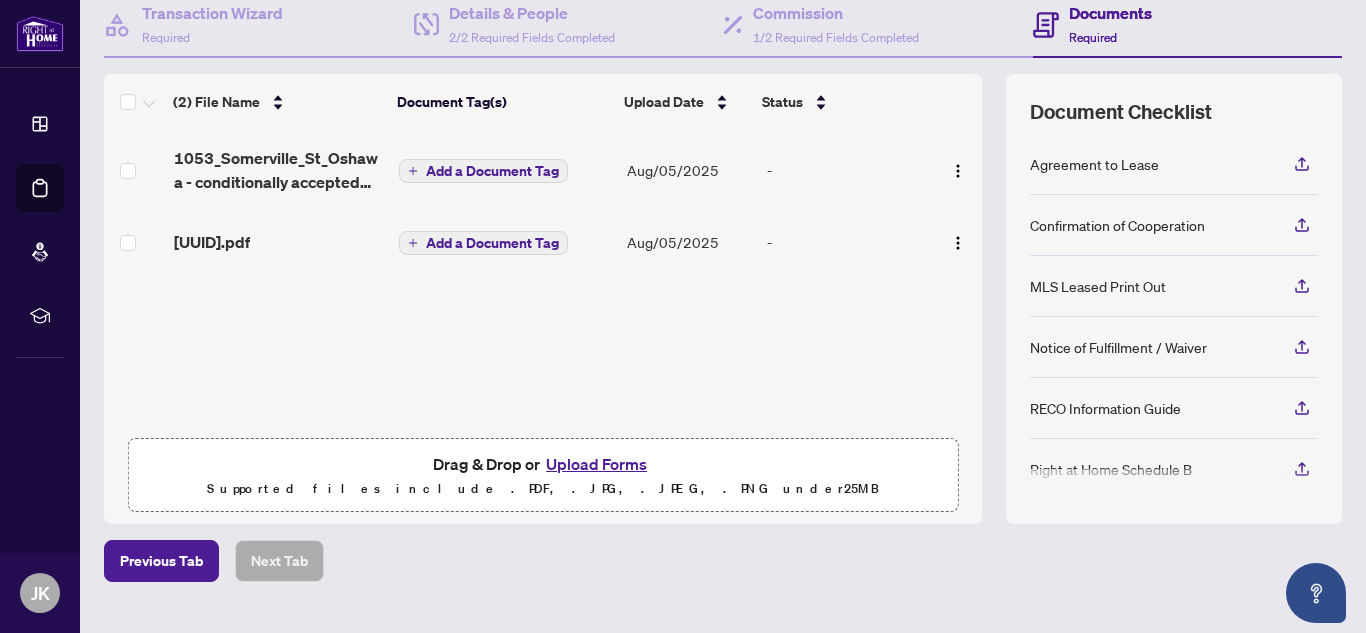 click on "Add a Document Tag" at bounding box center [492, 171] 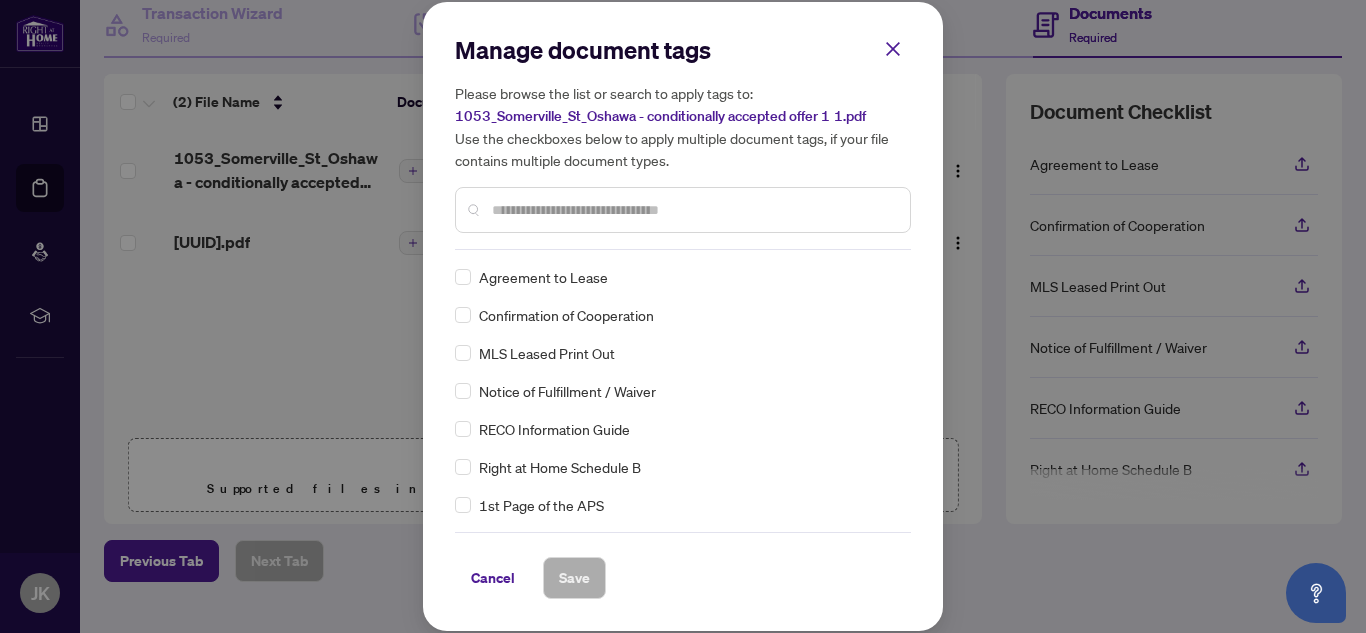 click on "Agreement to Lease" at bounding box center (543, 277) 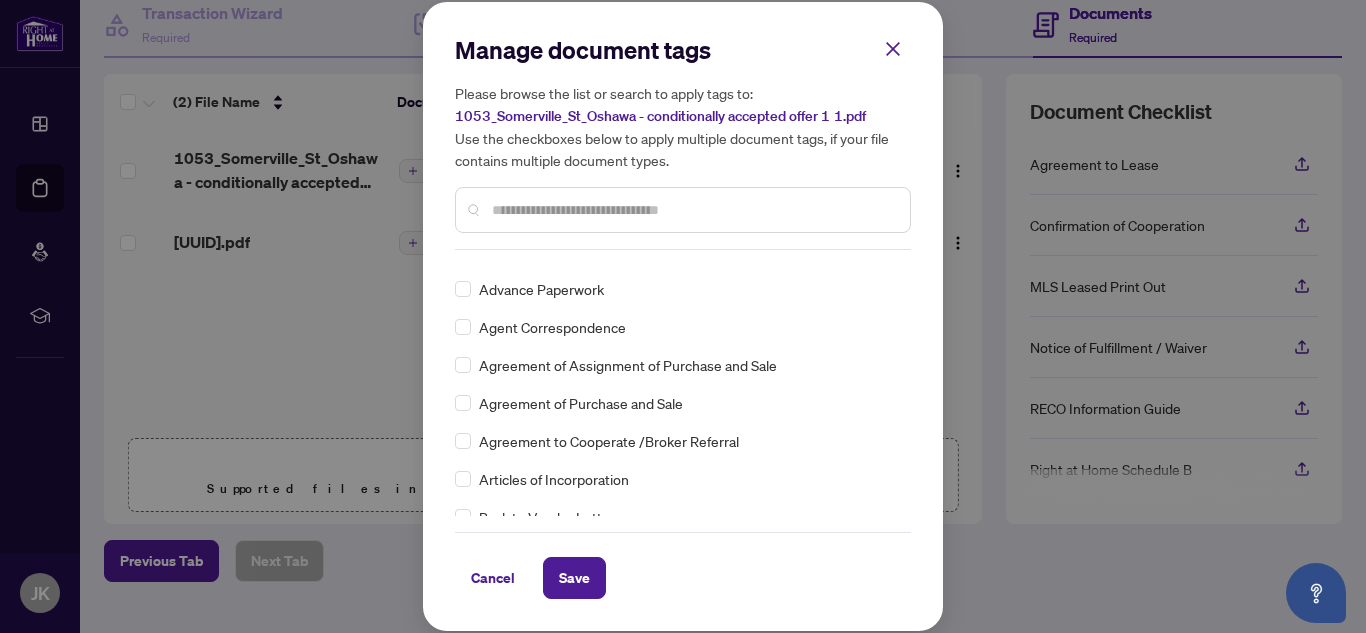 scroll, scrollTop: 300, scrollLeft: 0, axis: vertical 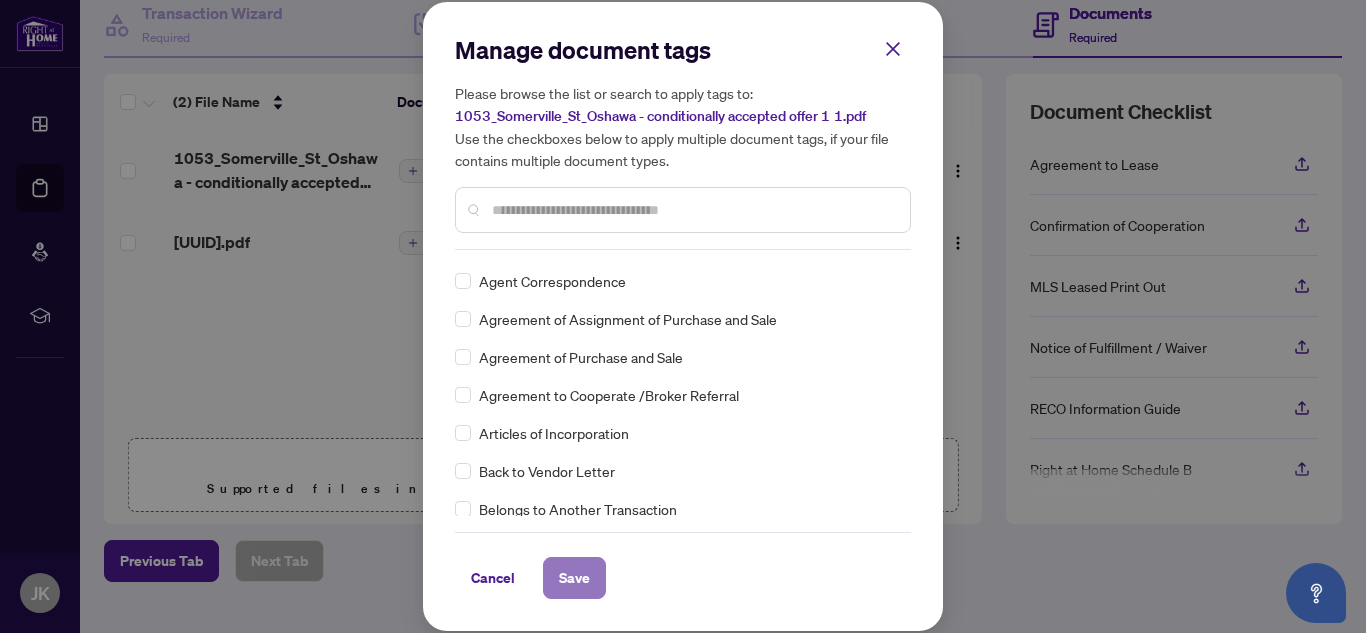 click on "Save" at bounding box center [574, 578] 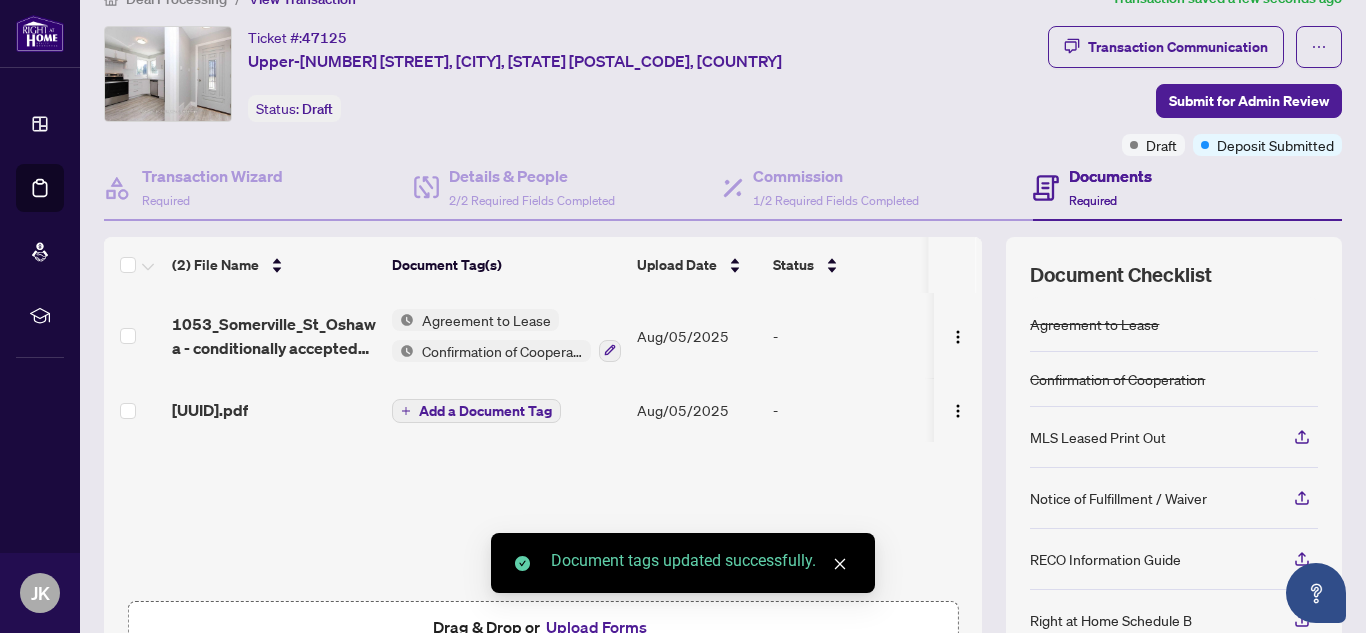scroll, scrollTop: 0, scrollLeft: 0, axis: both 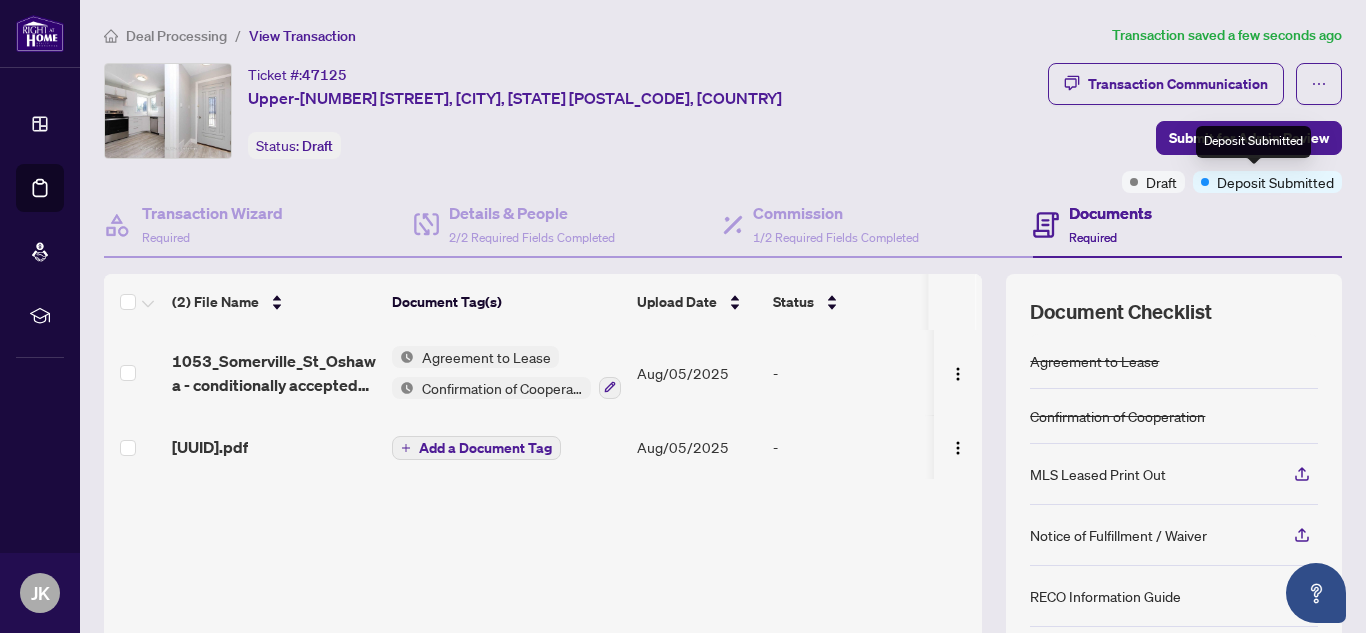 click on "Deposit Submitted" at bounding box center [1253, 142] 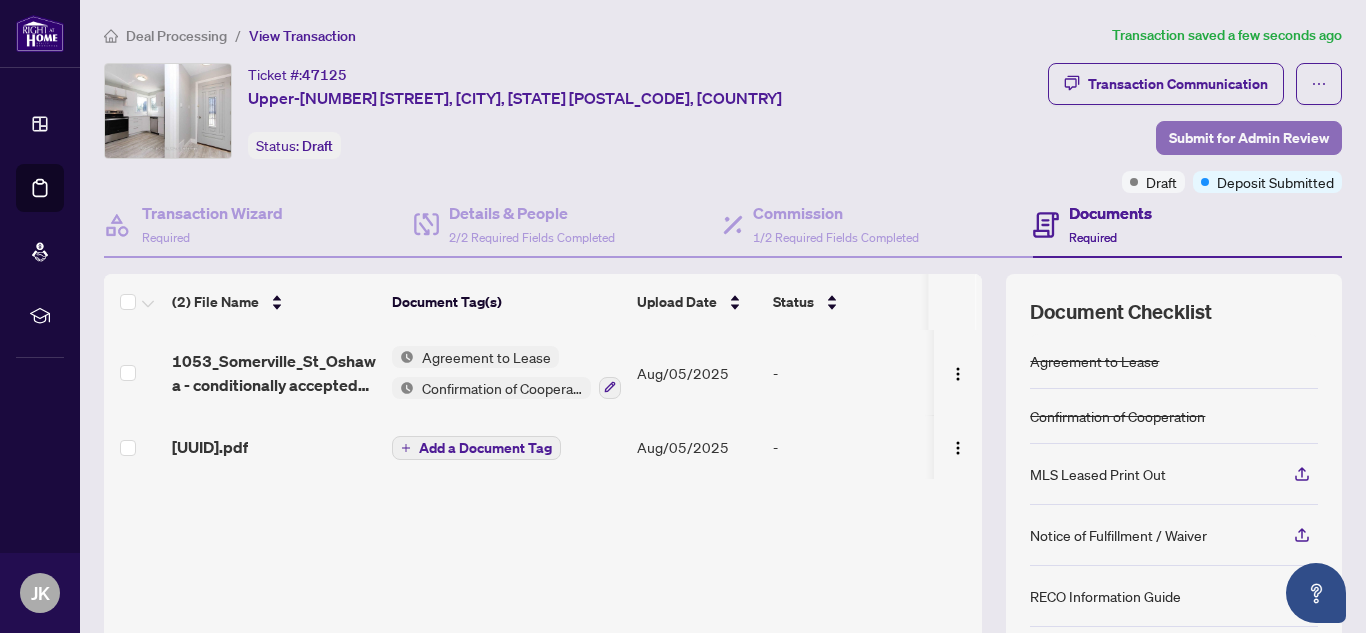 click on "Submit for Admin Review" at bounding box center [1249, 138] 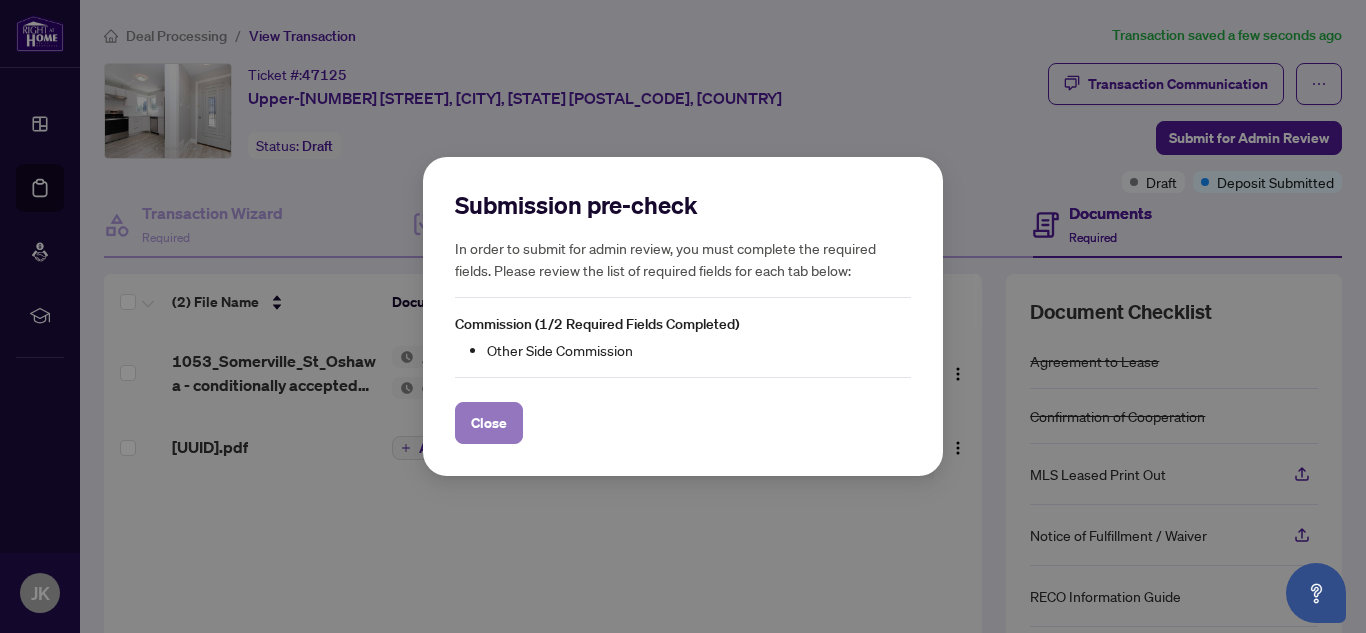 click on "Close" at bounding box center (489, 423) 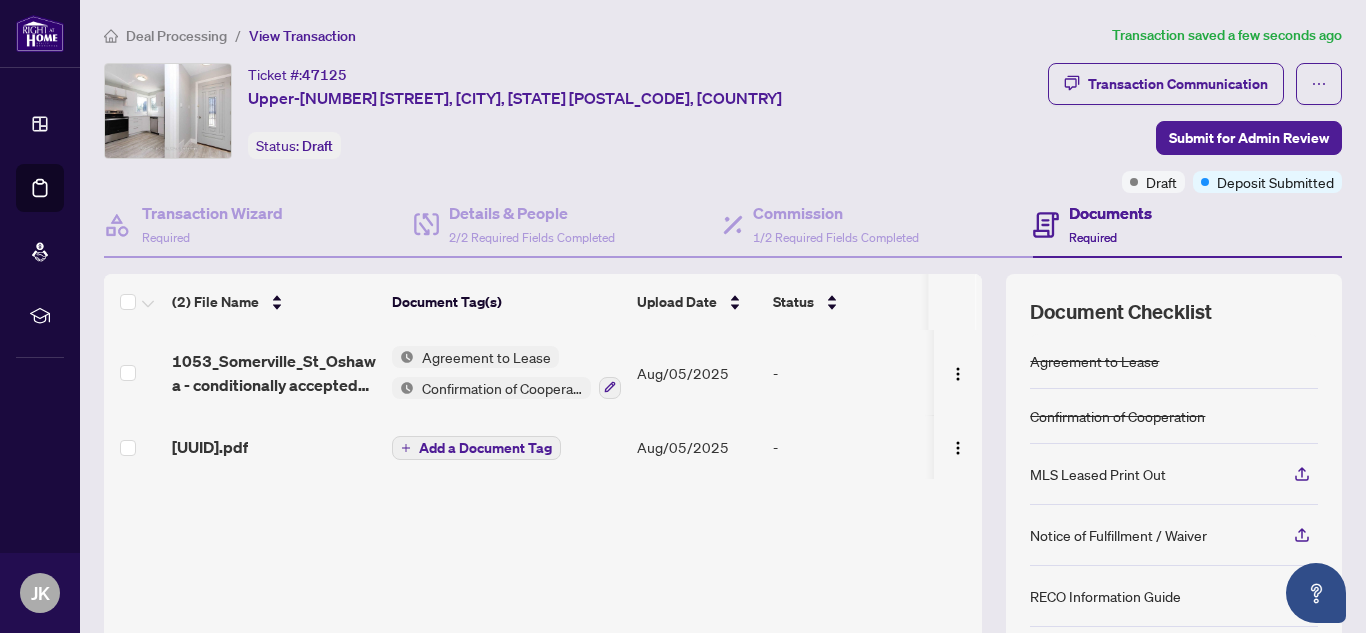 scroll, scrollTop: 1, scrollLeft: 0, axis: vertical 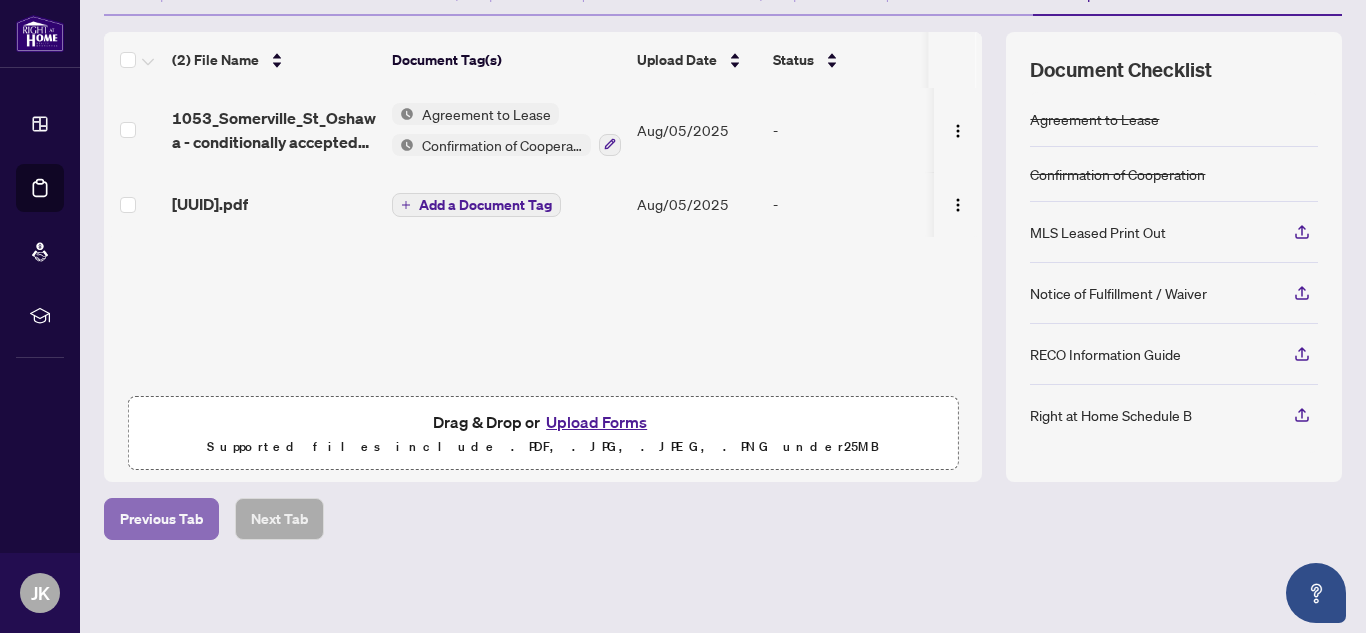 click on "Previous Tab" at bounding box center (161, 519) 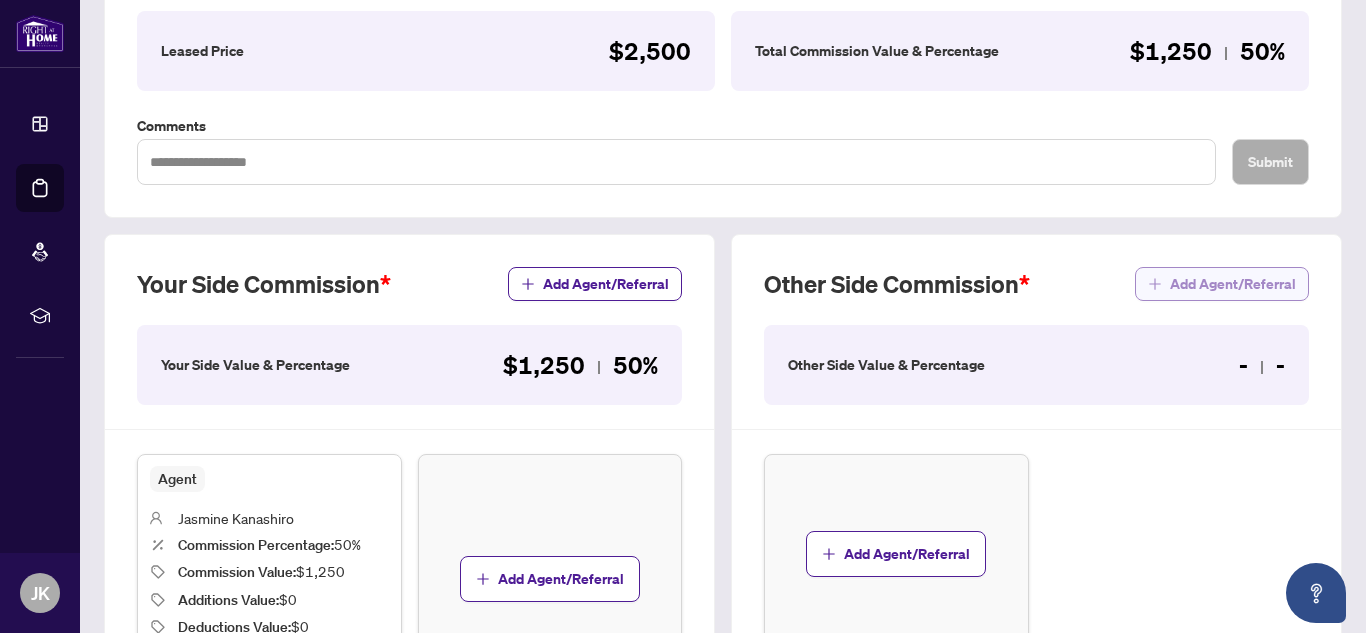 scroll, scrollTop: 400, scrollLeft: 0, axis: vertical 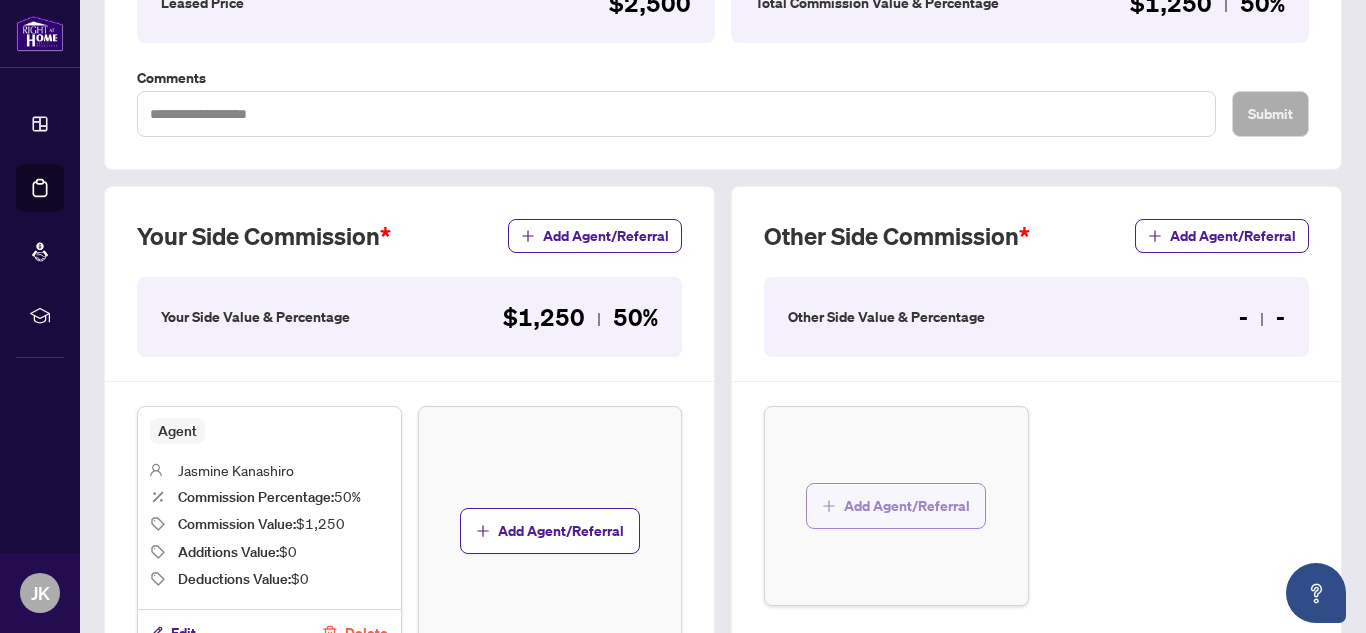 click on "Add Agent/Referral" at bounding box center (907, 506) 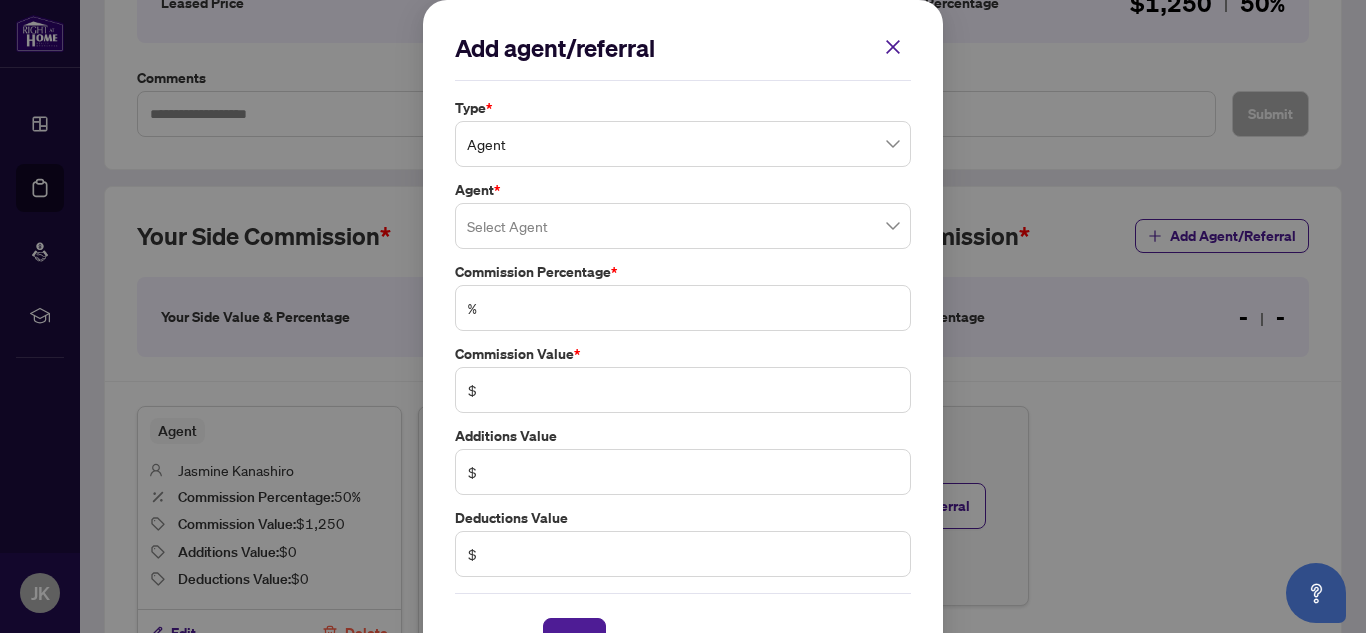 click at bounding box center (683, 226) 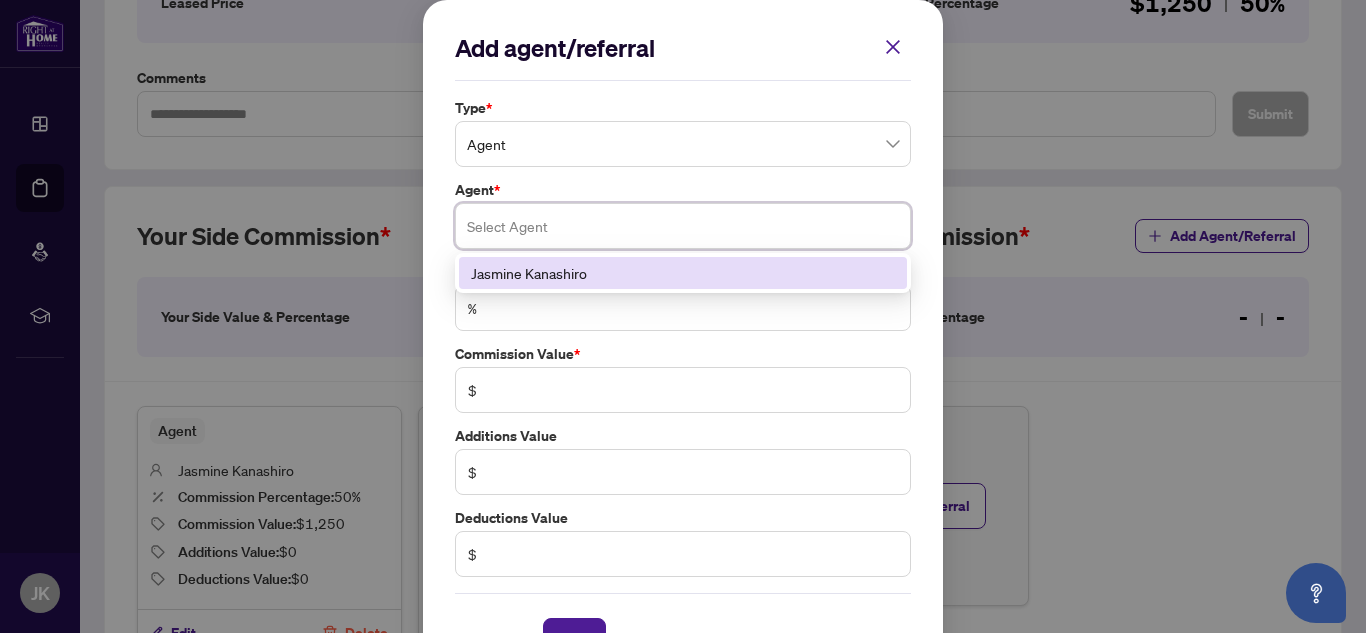 click on "Jasmine Kanashiro" at bounding box center (683, 273) 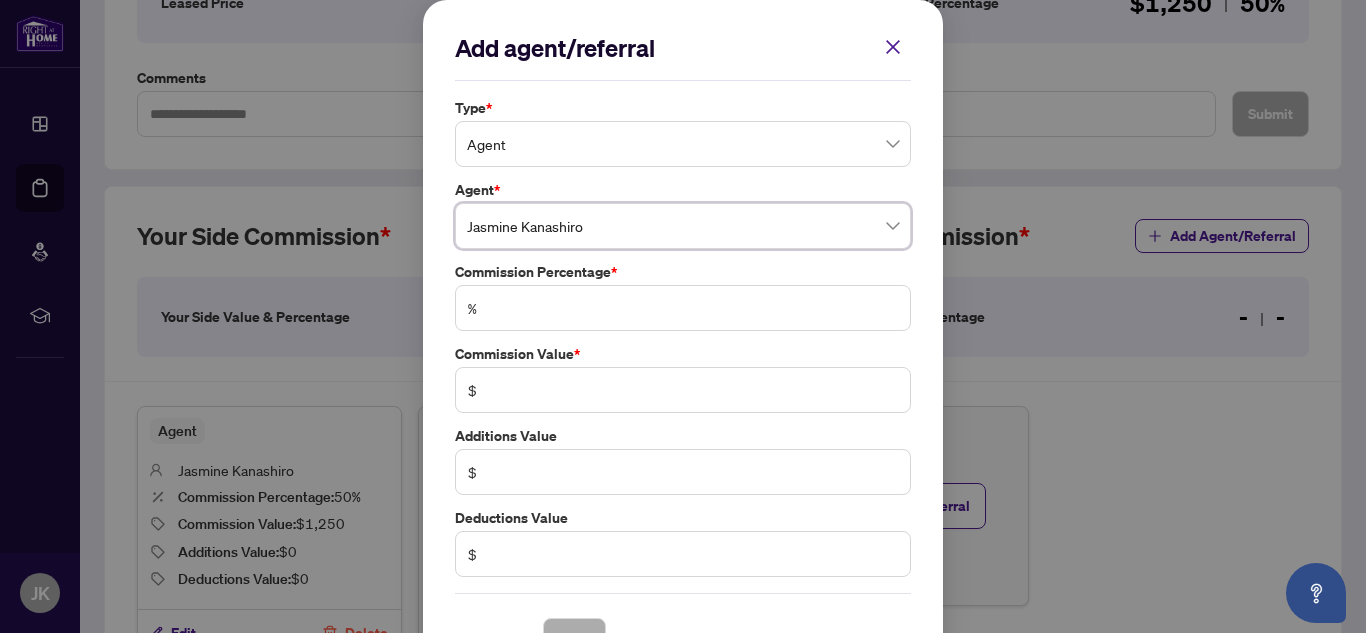 click on "Agent *" at bounding box center [683, 190] 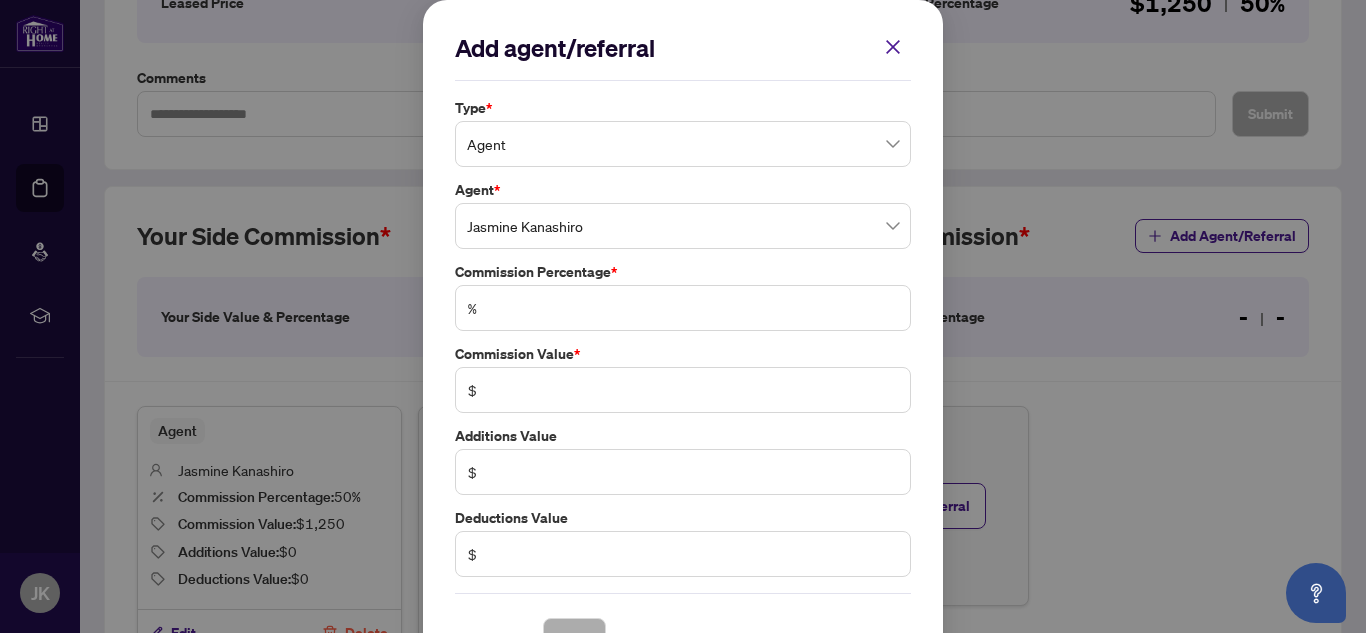 click on "Agent" at bounding box center [683, 144] 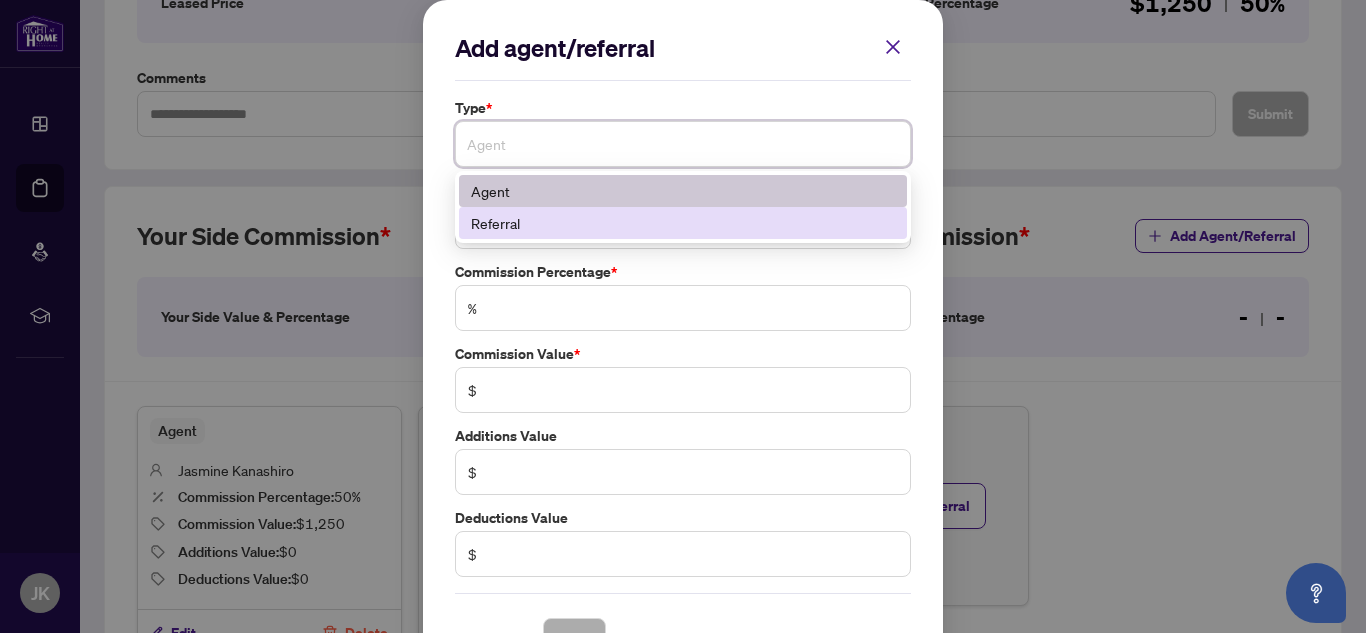 click on "Referral" at bounding box center [683, 223] 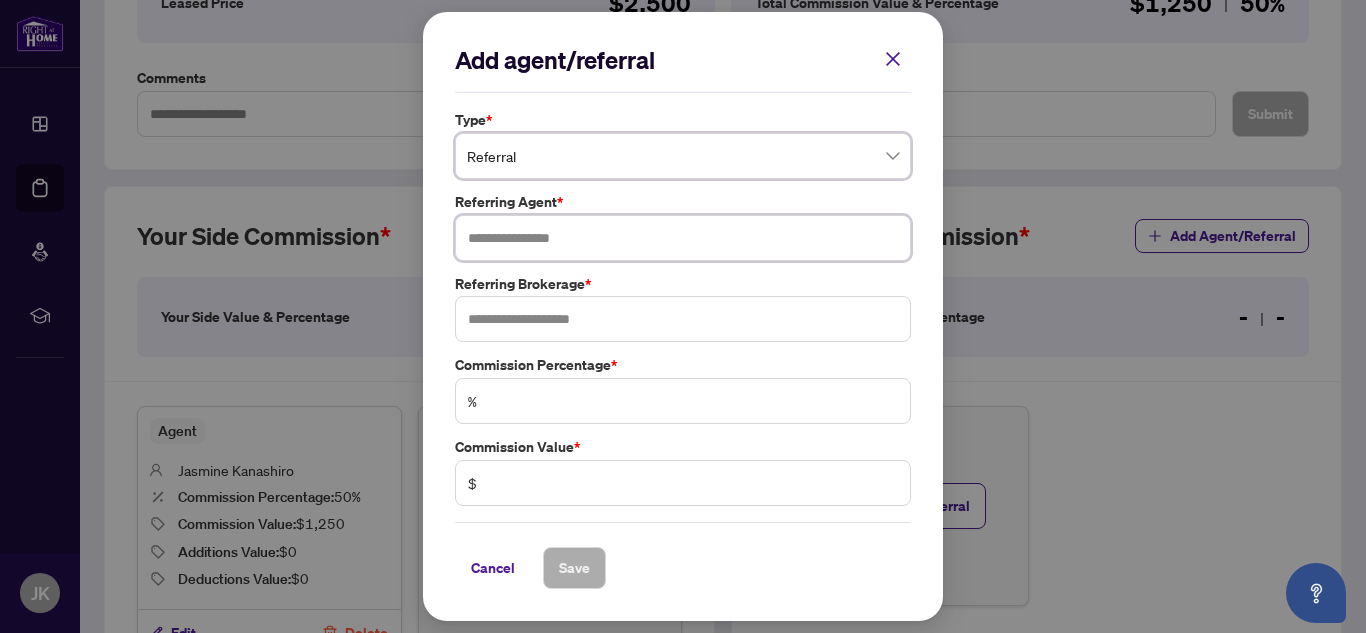 click at bounding box center [683, 238] 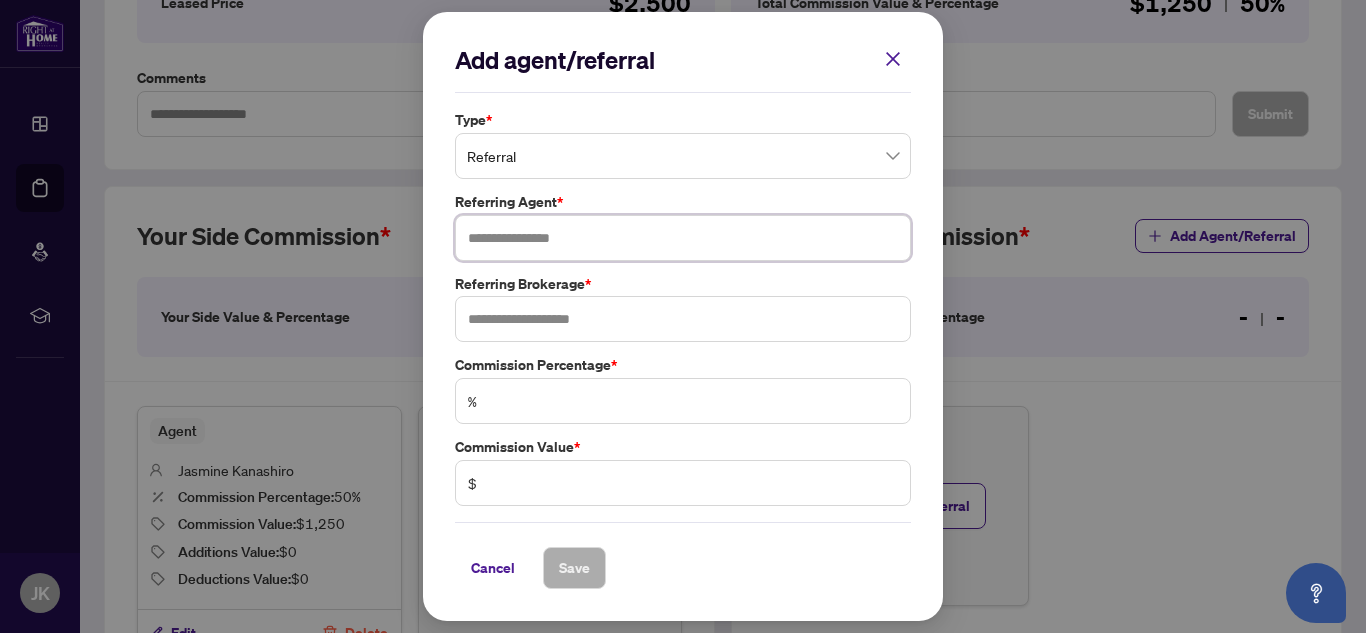 paste on "**********" 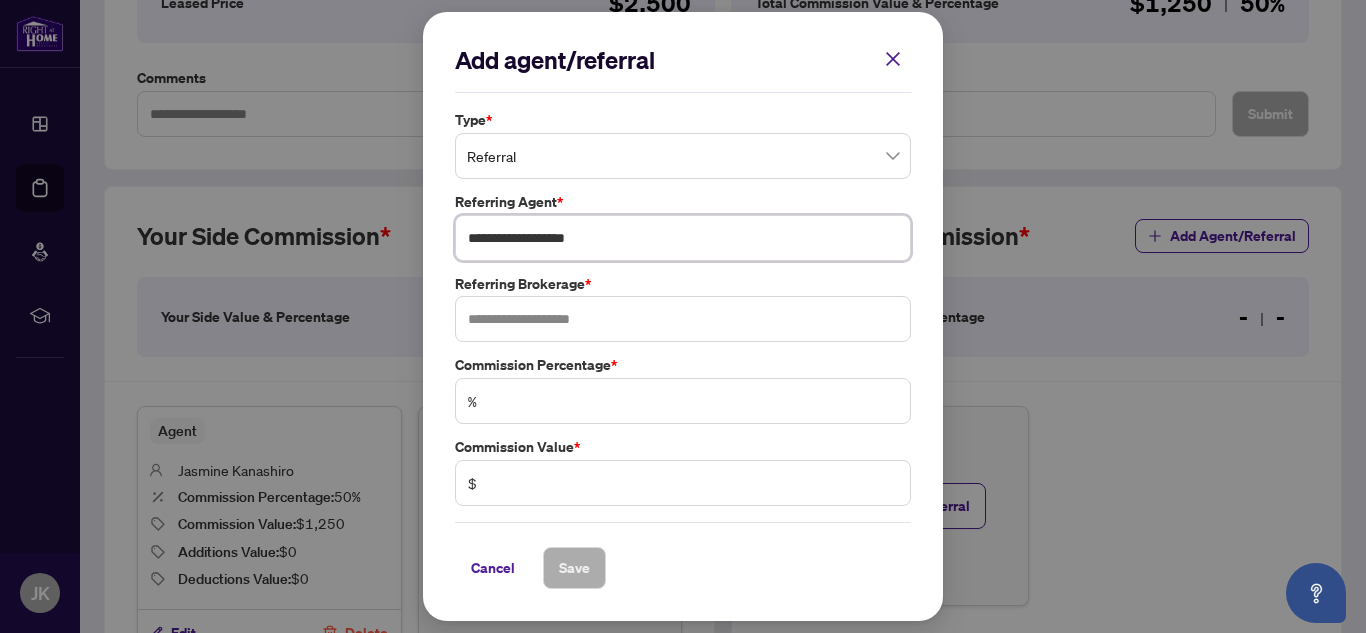 type on "**********" 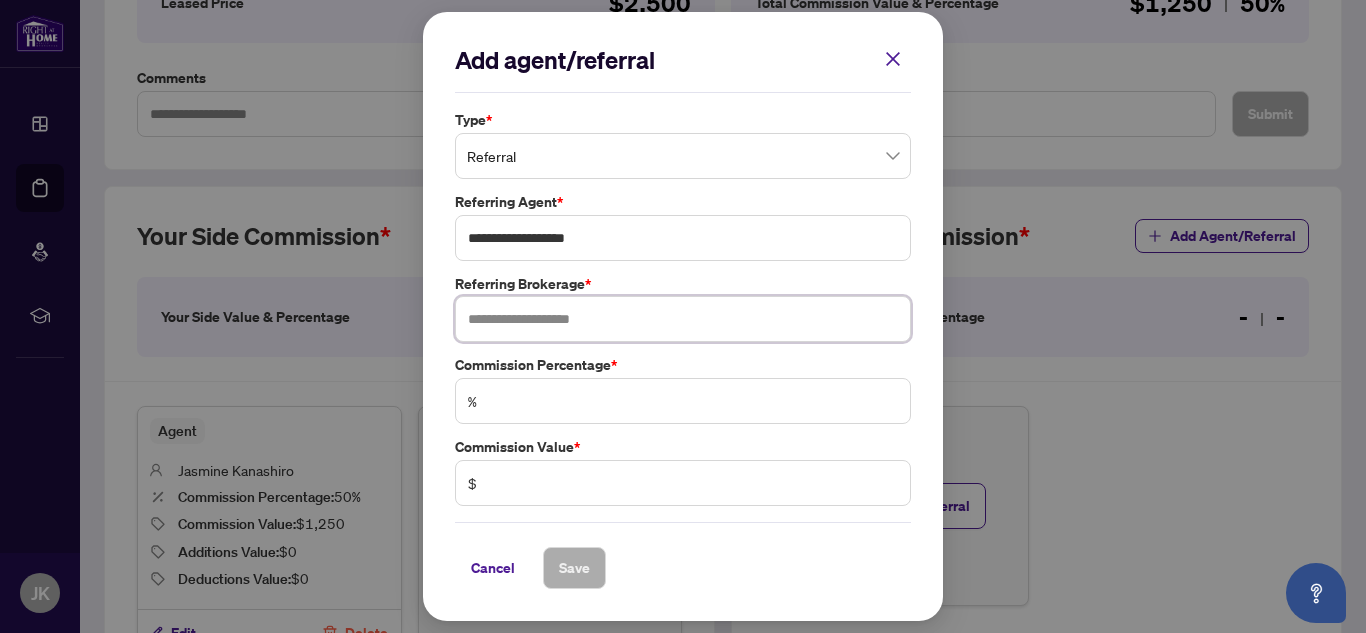 click at bounding box center [683, 319] 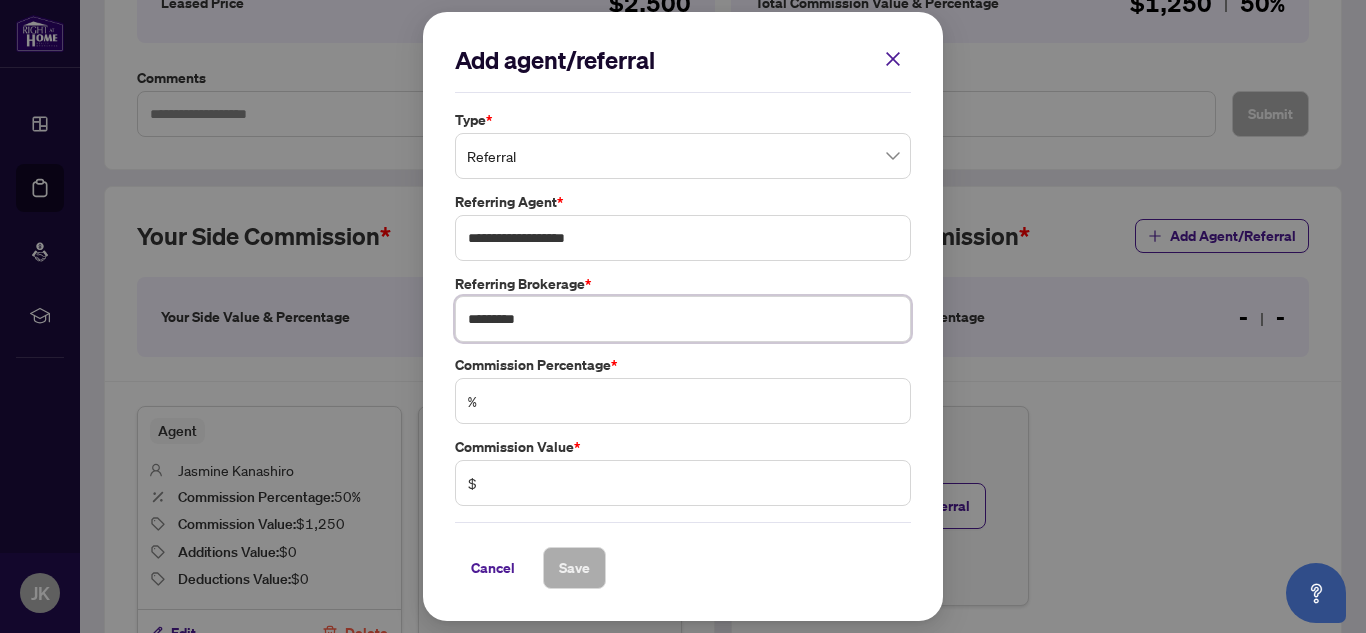 type on "*********" 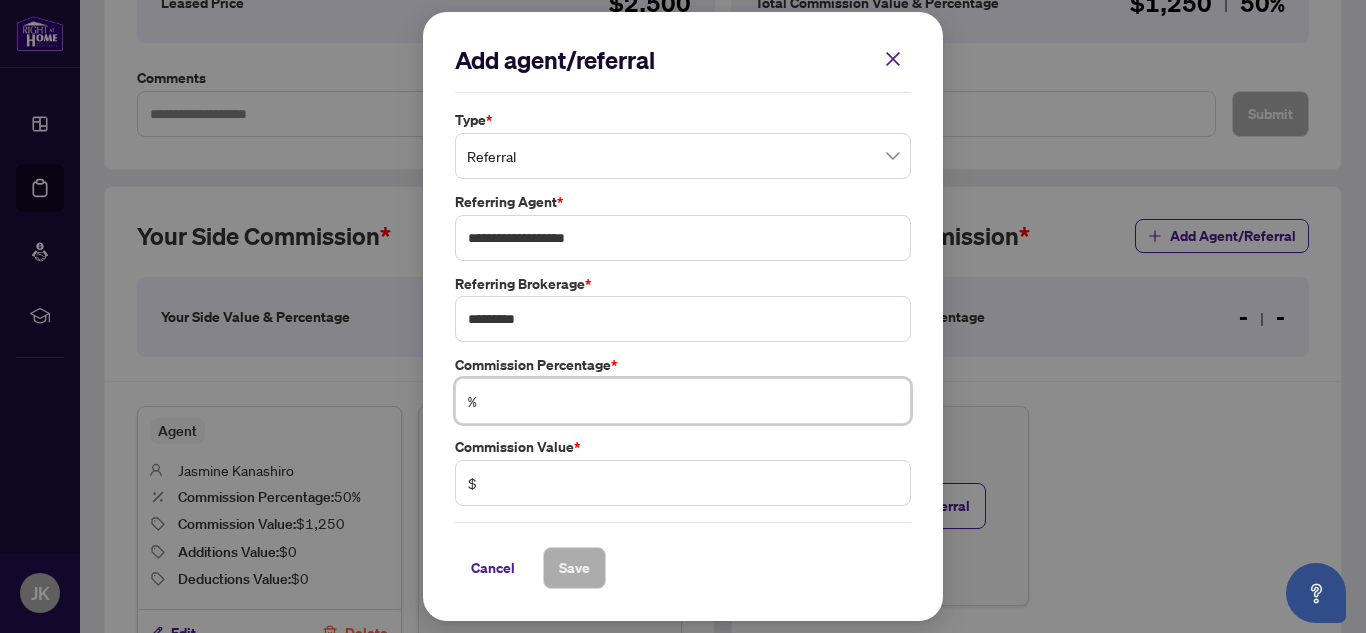 click at bounding box center (693, 401) 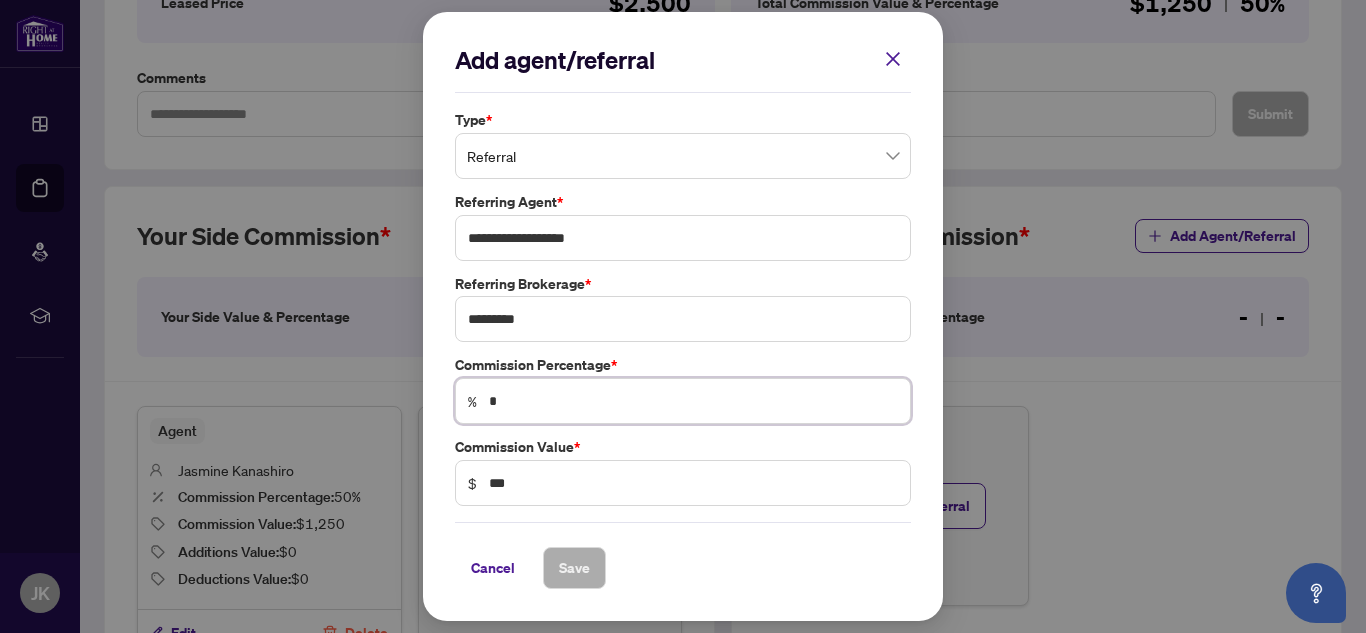 type on "**" 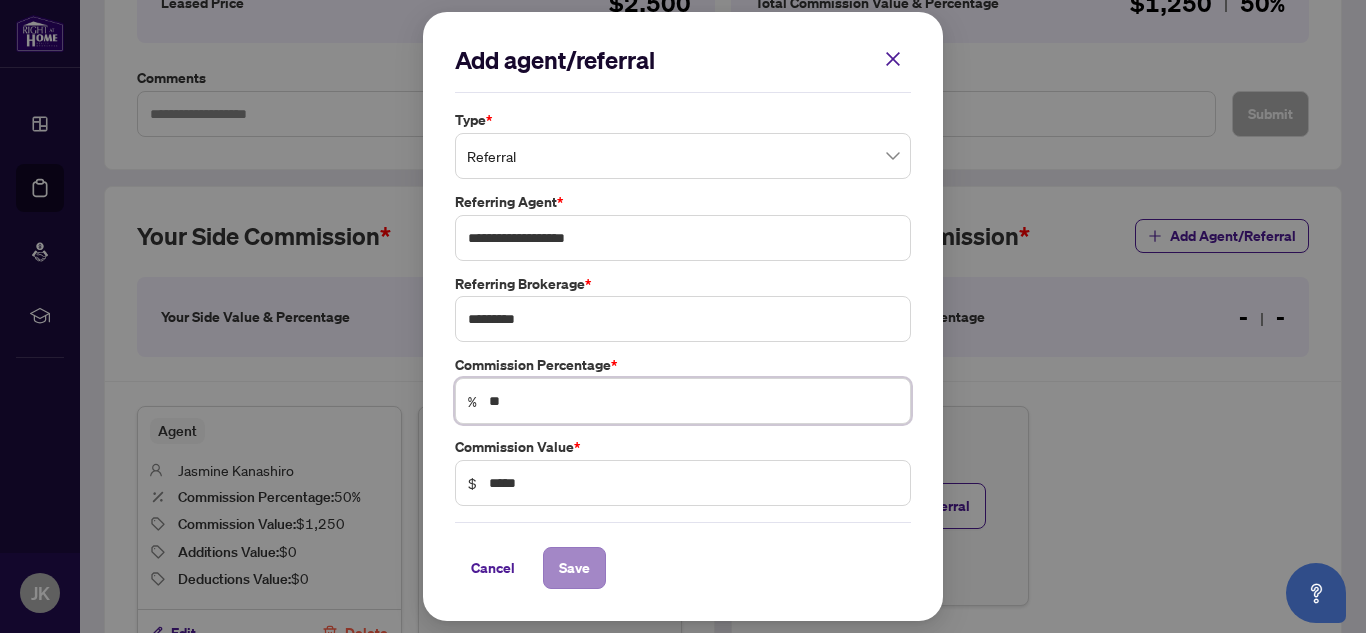 type on "**" 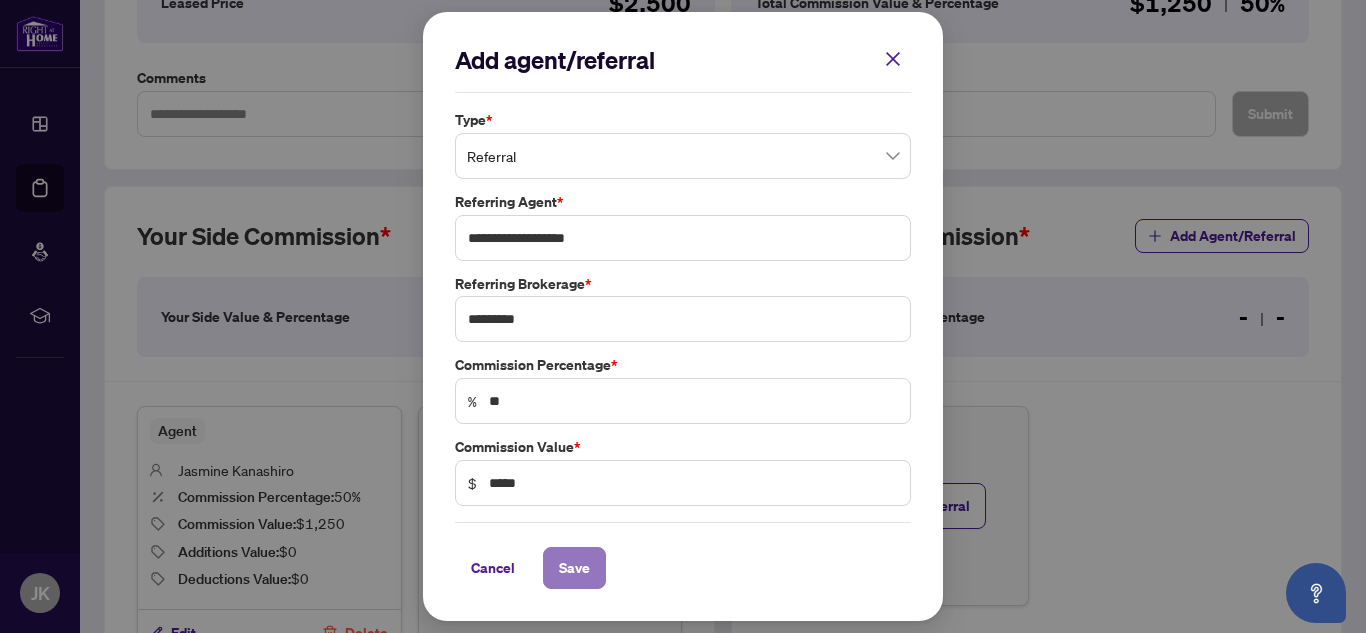 drag, startPoint x: 574, startPoint y: 551, endPoint x: 591, endPoint y: 548, distance: 17.262676 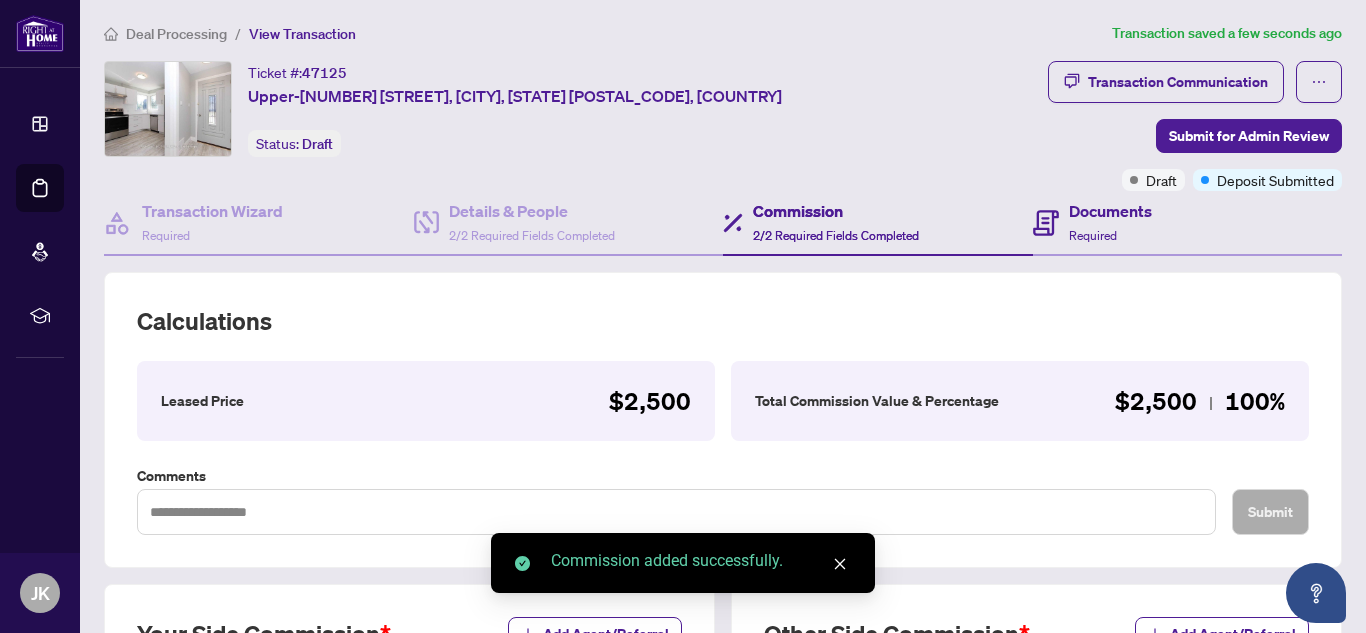 scroll, scrollTop: 0, scrollLeft: 0, axis: both 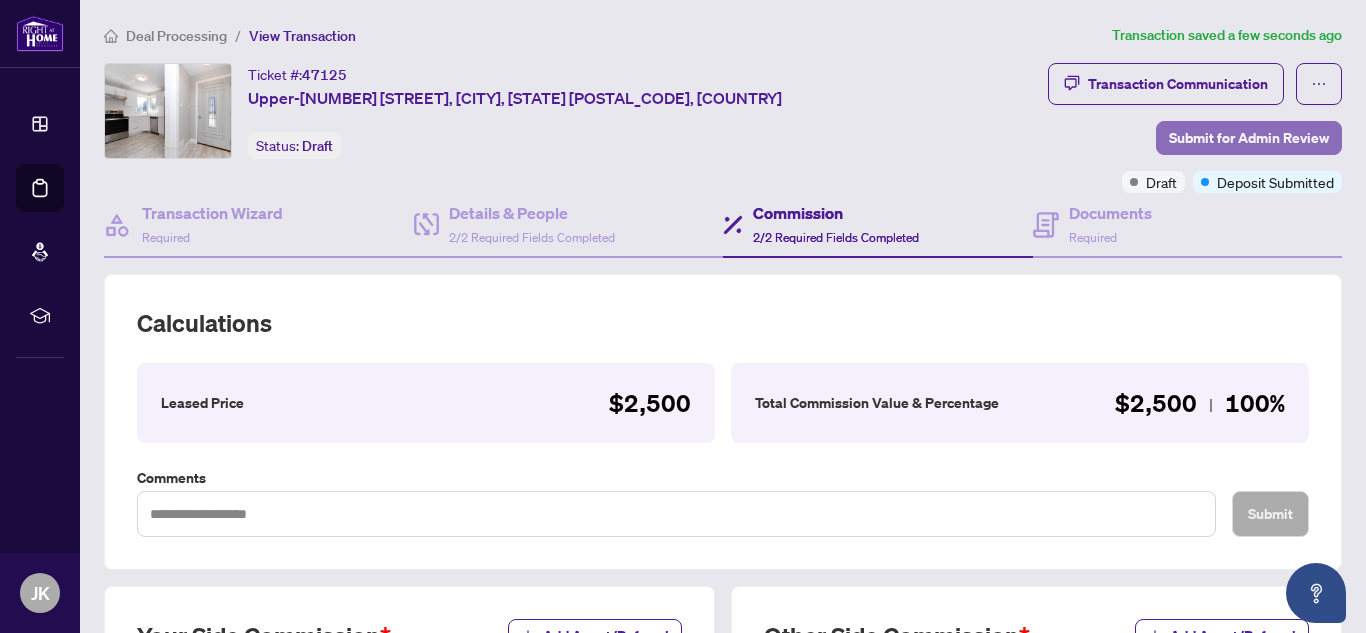 click on "Submit for Admin Review" at bounding box center [1249, 138] 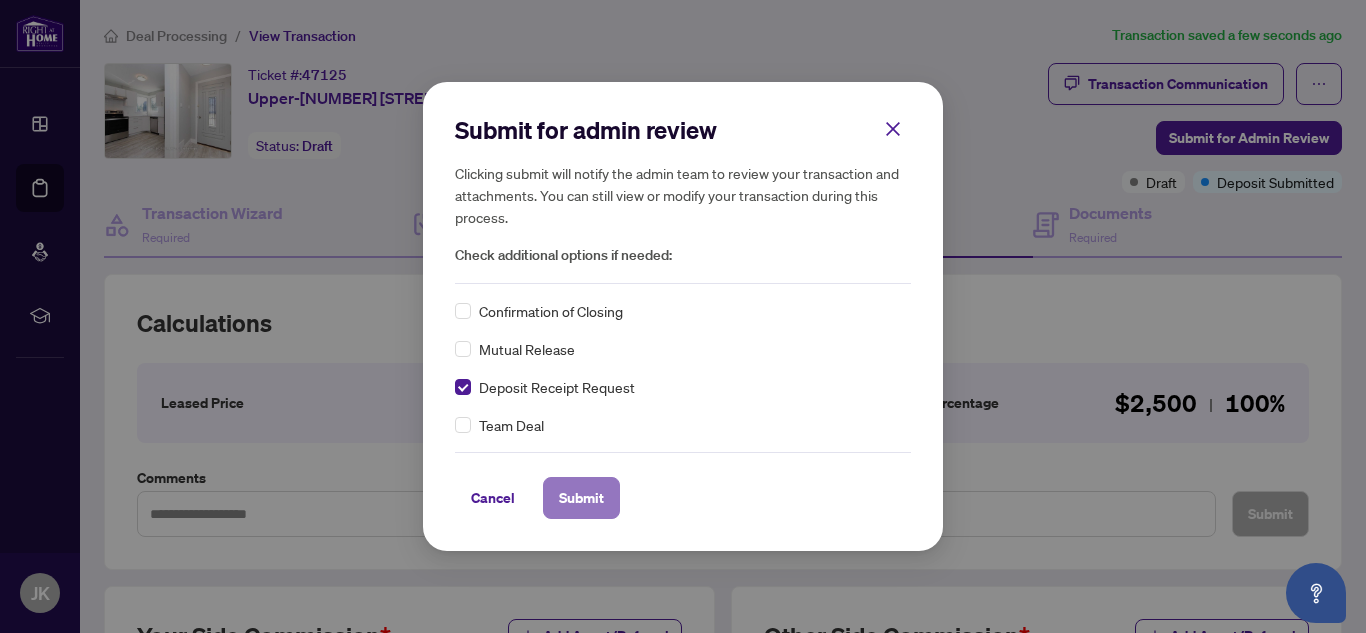 click on "Submit" at bounding box center (581, 498) 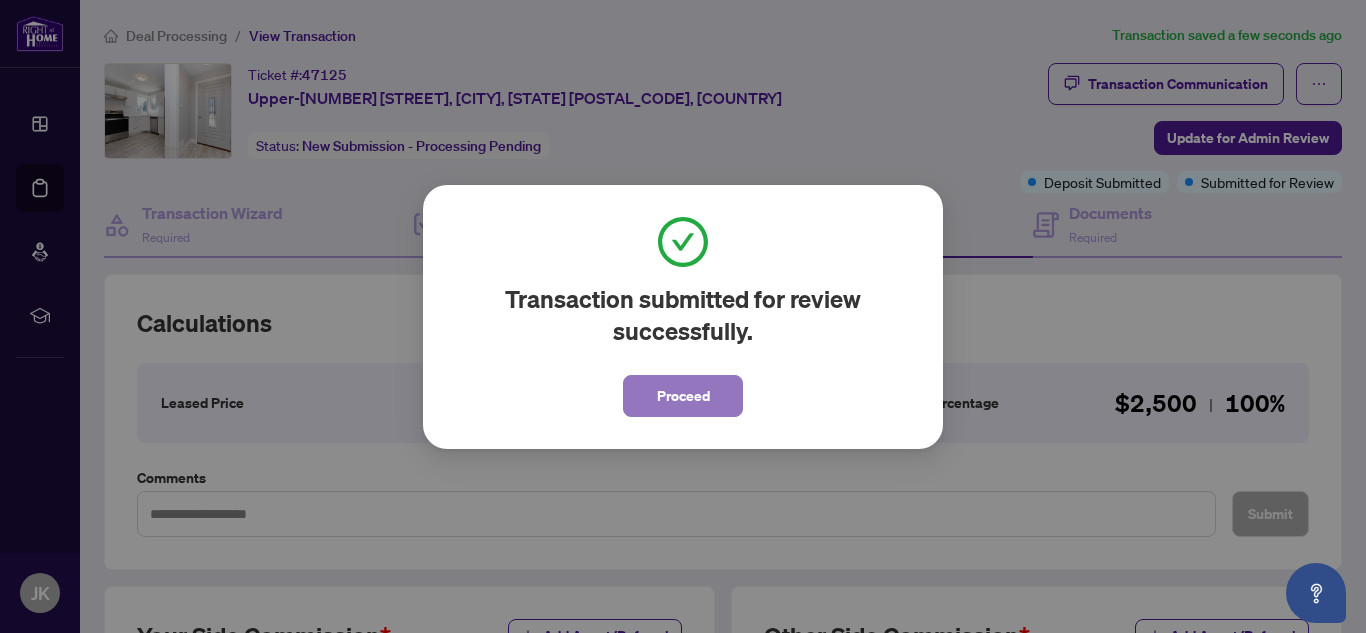 click on "Proceed" at bounding box center (683, 396) 